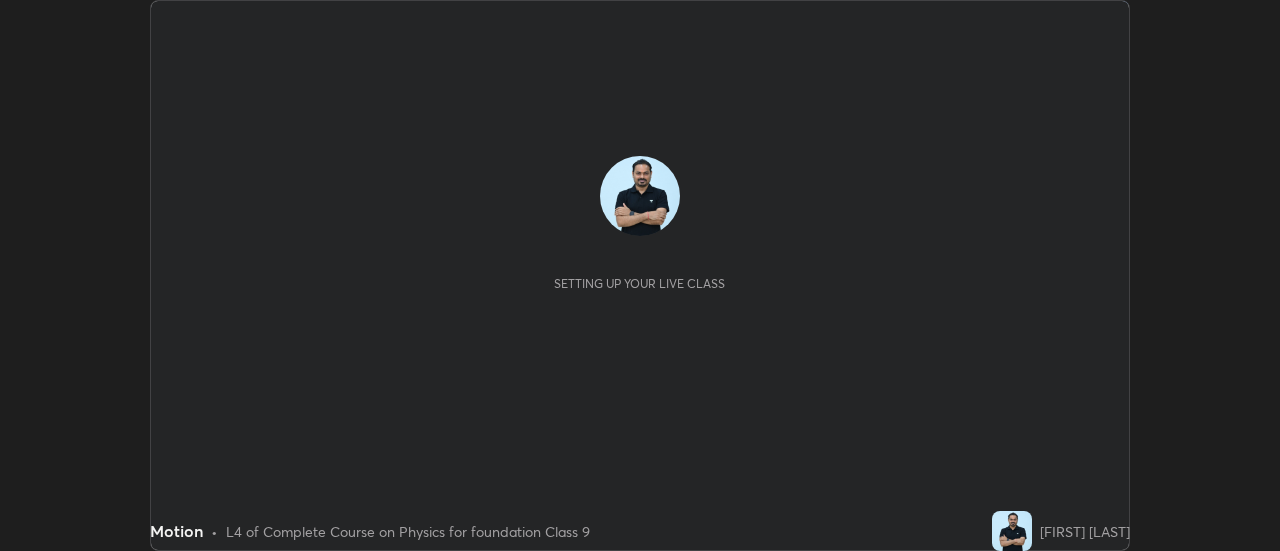 scroll, scrollTop: 0, scrollLeft: 0, axis: both 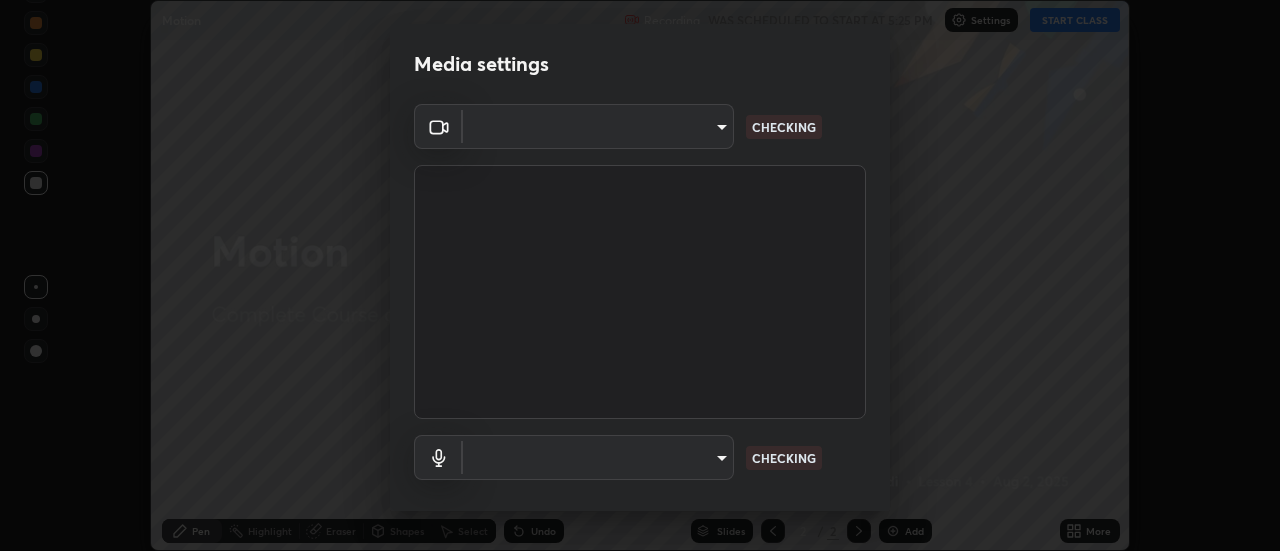 type on "1016c9670ba09e0da1ff6862f255b2c5b4dd1f04ff0e8715a66947f7e461f3c4" 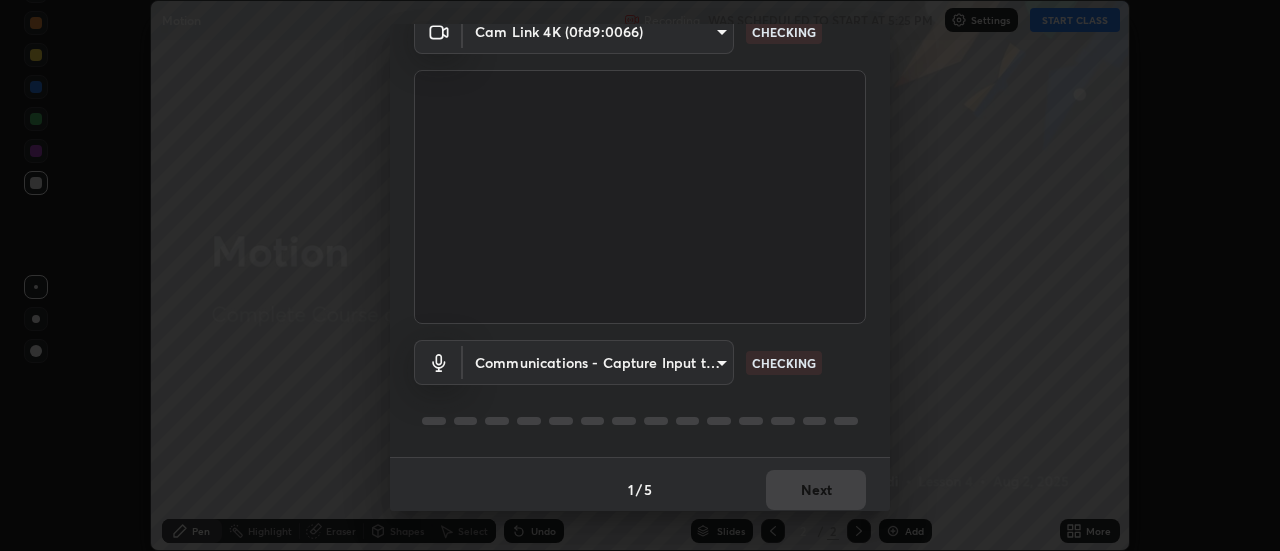 scroll, scrollTop: 105, scrollLeft: 0, axis: vertical 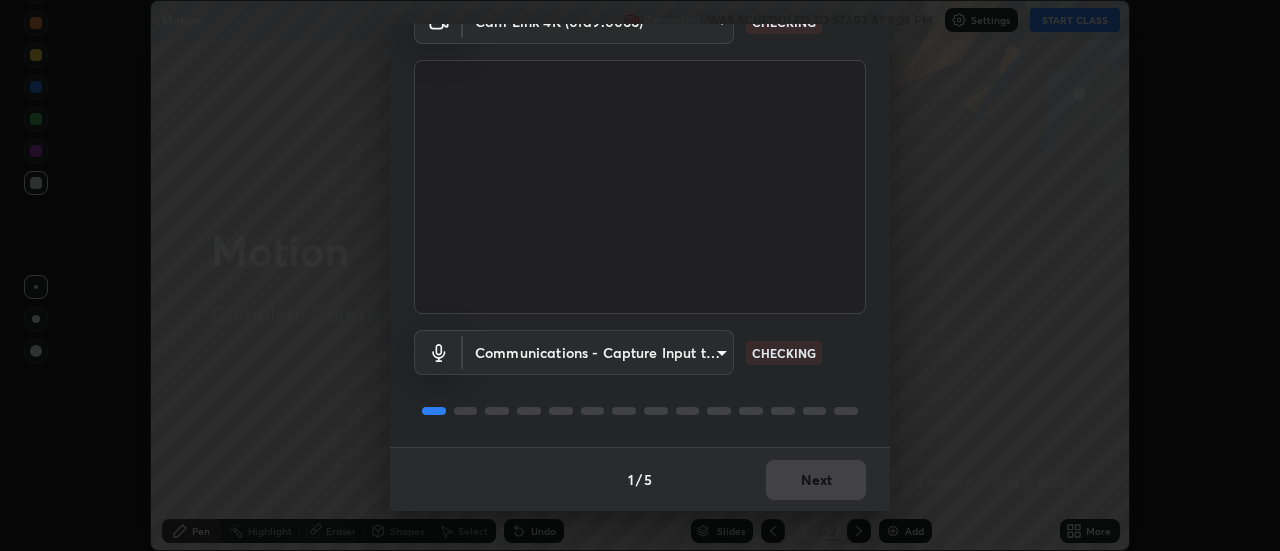 click on "Erase all Motion Recording WAS SCHEDULED TO START AT  5:25 PM Settings START CLASS Setting up your live class Motion • L4 of Complete Course on Physics for foundation Class 9 [FIRST] [LAST] Pen Highlight Eraser Shapes Select Undo Slides 2 / 2 Add More No doubts shared Encourage your learners to ask a doubt for better clarity Report an issue Reason for reporting Buffering Chat not working Audio - Video sync issue Educator video quality low ​ Attach an image Report Media settings Cam Link 4K (0fd9:0066) 1016c9670ba09e0da1ff6862f255b2c5b4dd1f04ff0e8715a66947f7e461f3c4 CHECKING Communications - Capture Input terminal (2- Digital Array MIC) communications CHECKING 1 / 5 Next" at bounding box center [640, 275] 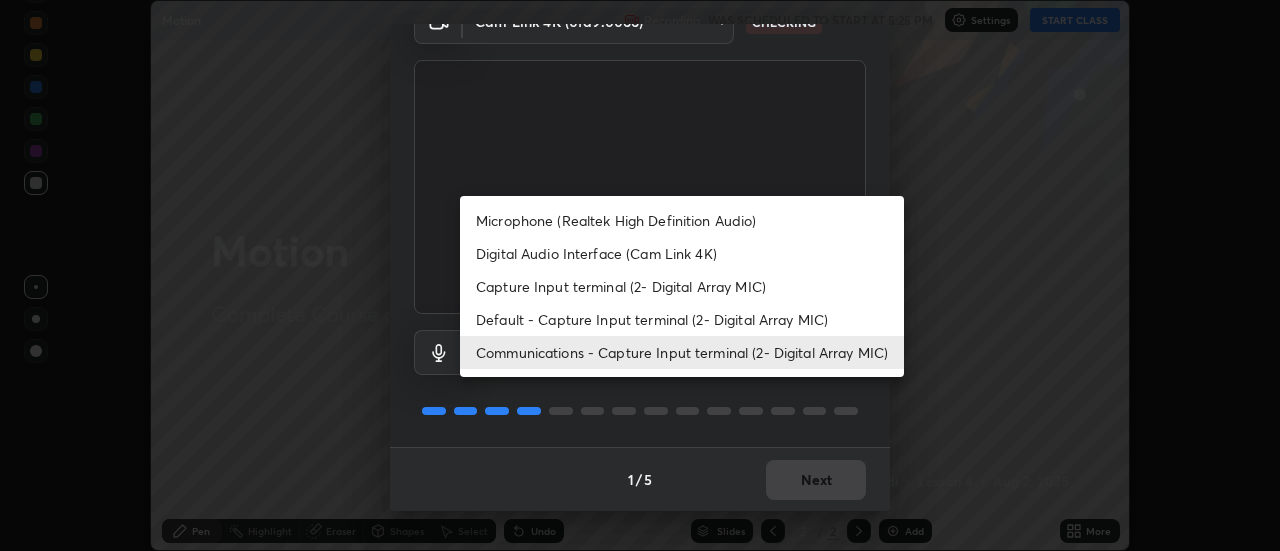 click on "Digital Audio Interface (Cam Link 4K)" at bounding box center (682, 253) 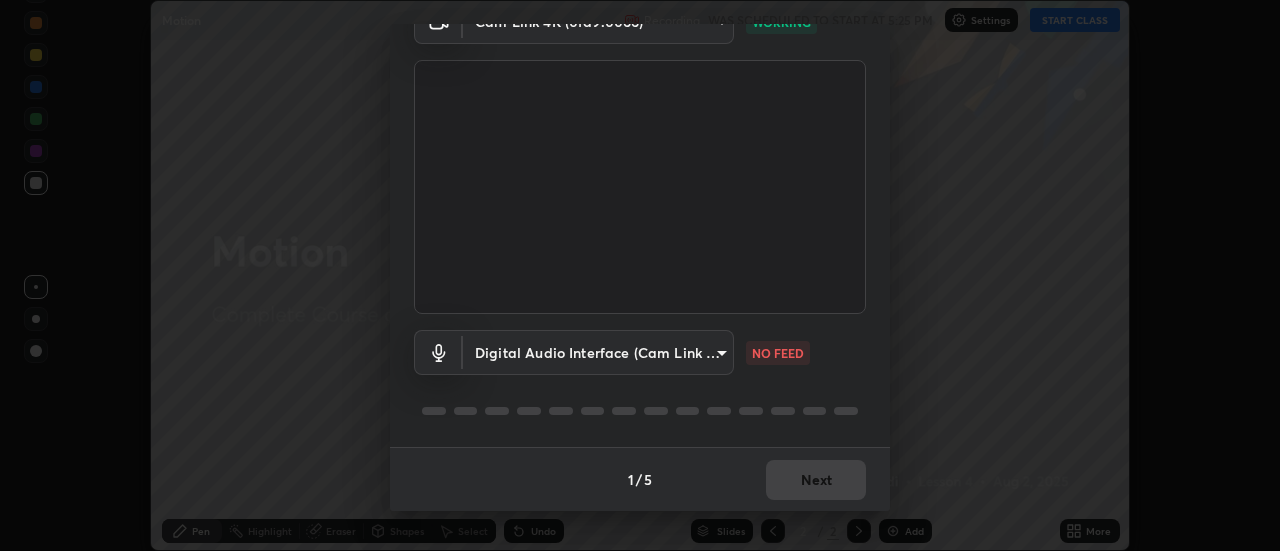 click on "Erase all Motion Recording WAS SCHEDULED TO START AT  5:25 PM Settings START CLASS Setting up your live class Motion • L4 of Complete Course on Physics for foundation Class 9 [FIRST] [LAST] Pen Highlight Eraser Shapes Select Undo Slides 2 / 2 Add More No doubts shared Encourage your learners to ask a doubt for better clarity Report an issue Reason for reporting Buffering Chat not working Audio - Video sync issue Educator video quality low ​ Attach an image Report Media settings Cam Link 4K (0fd9:0066) 1016c9670ba09e0da1ff6862f255b2c5b4dd1f04ff0e8715a66947f7e461f3c4 WORKING Digital Audio Interface (Cam Link 4K) 65e272969090b6ee393cc24edefa7f00b48980a493fc1e544f77bfa8a7466416 NO FEED 1 / 5 Next" at bounding box center (640, 275) 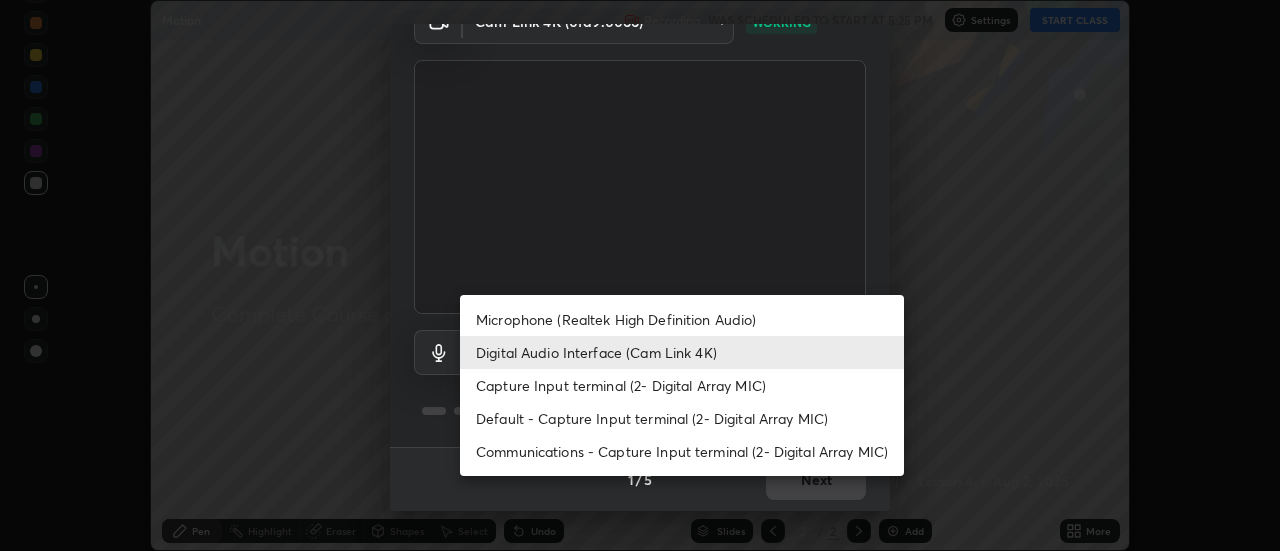 click on "Communications - Capture Input terminal (2- Digital Array MIC)" at bounding box center (682, 451) 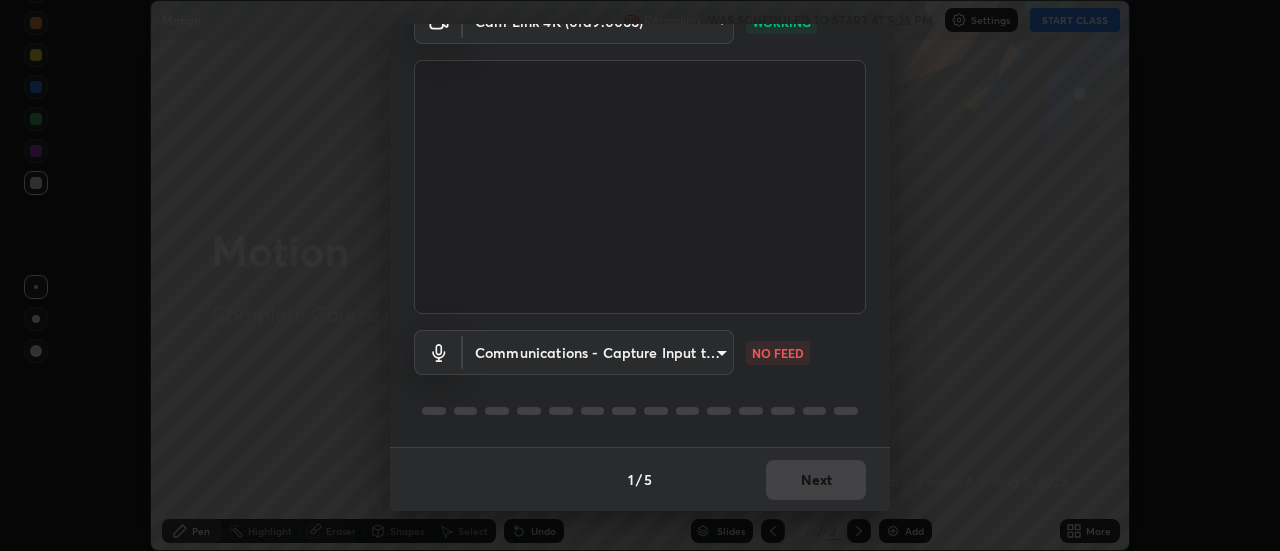 type on "communications" 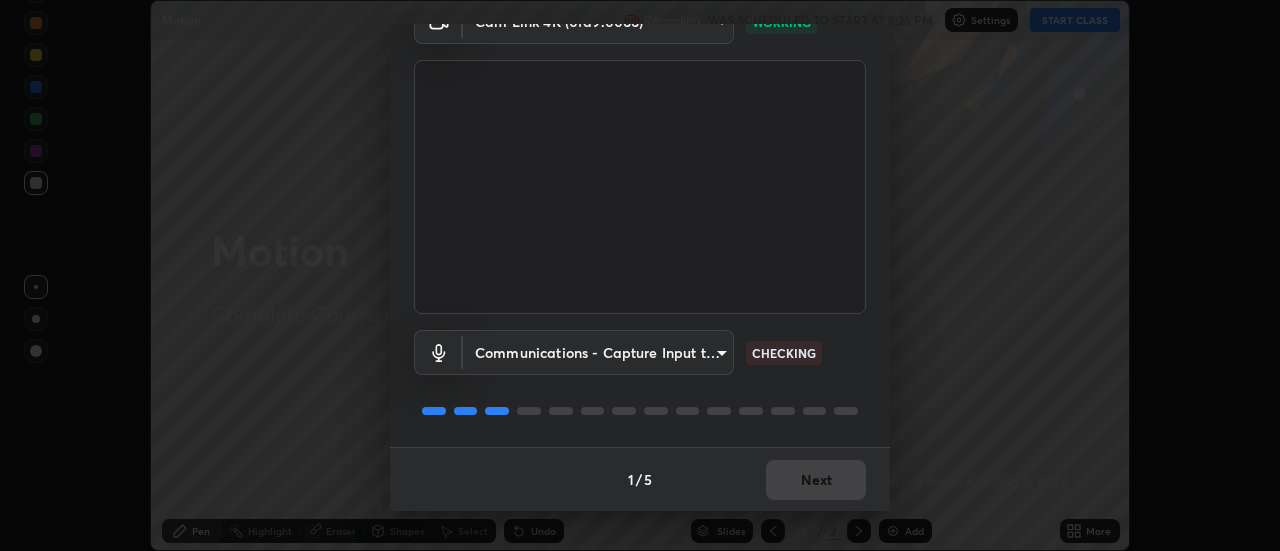 click on "1 / 5 Next" at bounding box center [640, 479] 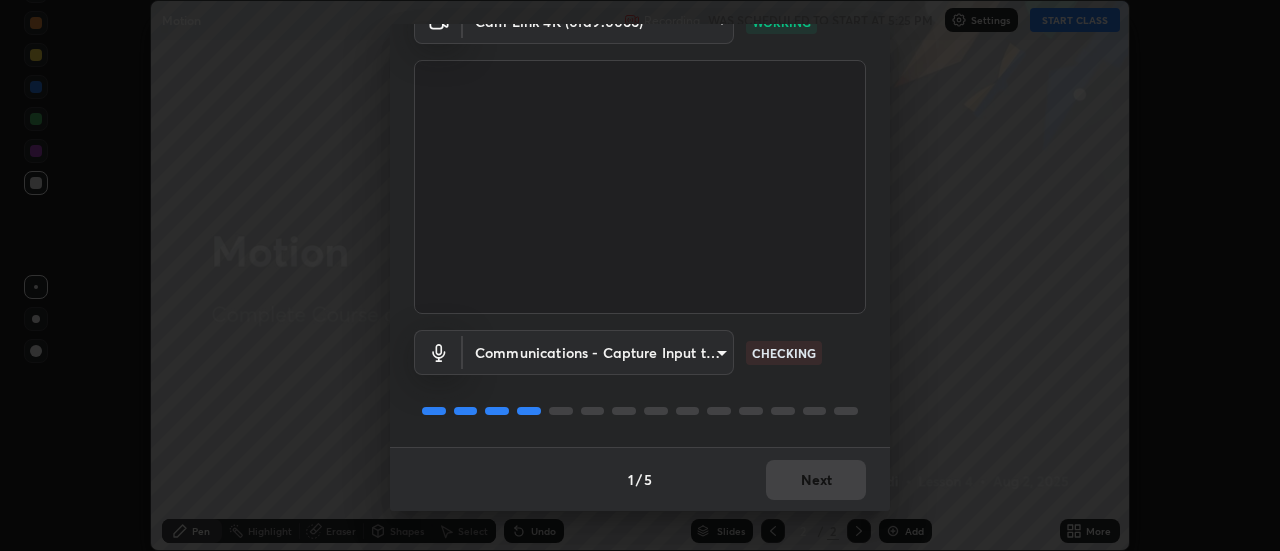 click on "1 / 5 Next" at bounding box center [640, 479] 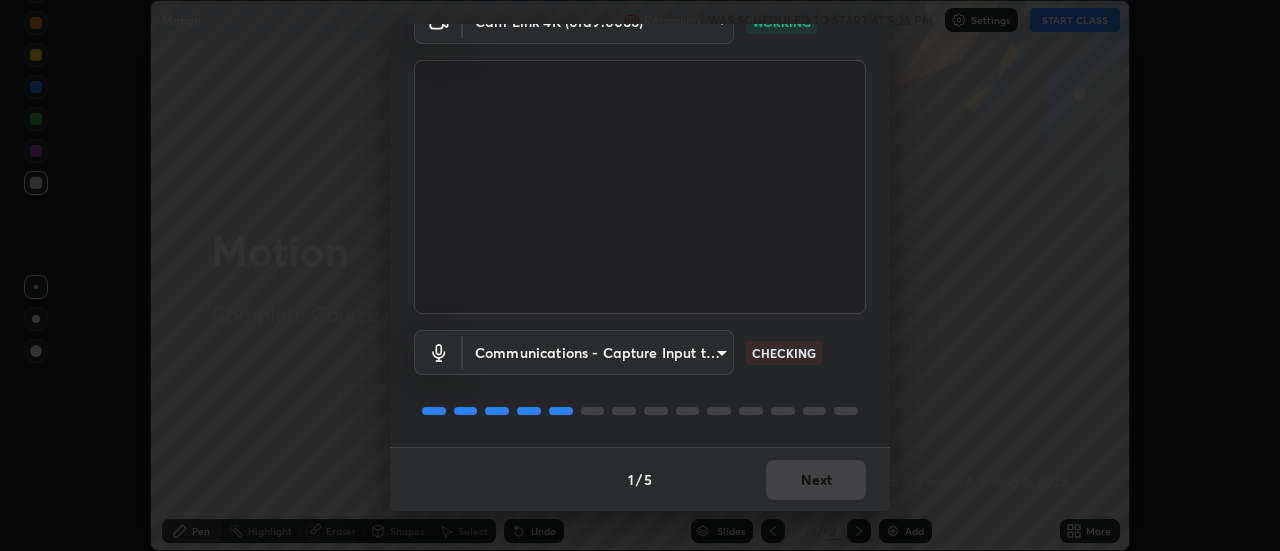 click on "1 / 5 Next" at bounding box center (640, 479) 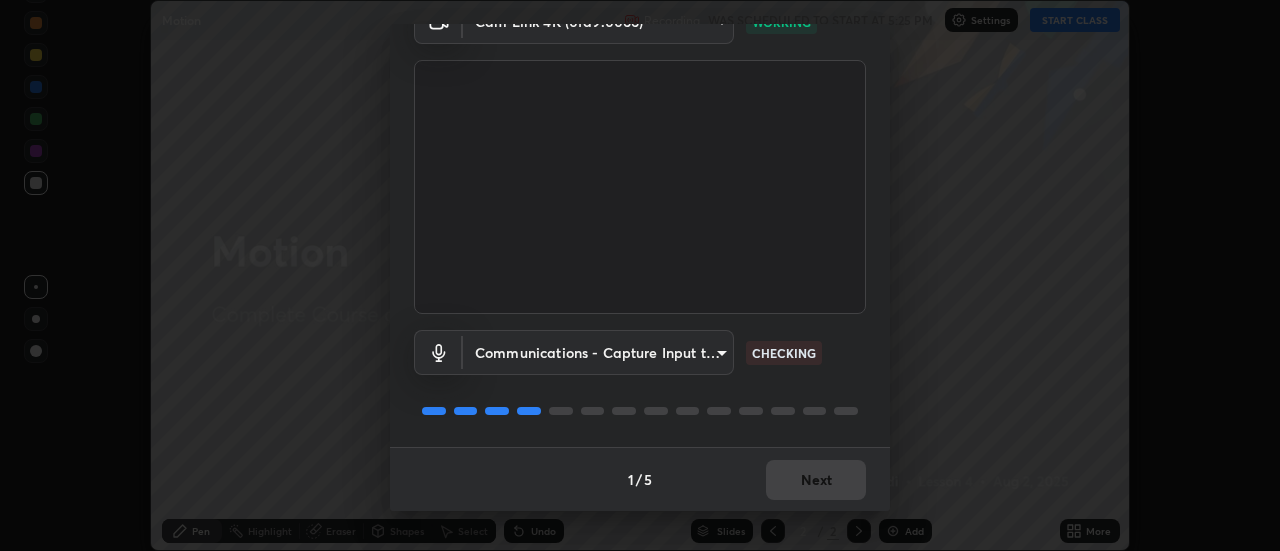 click on "1 / 5 Next" at bounding box center (640, 479) 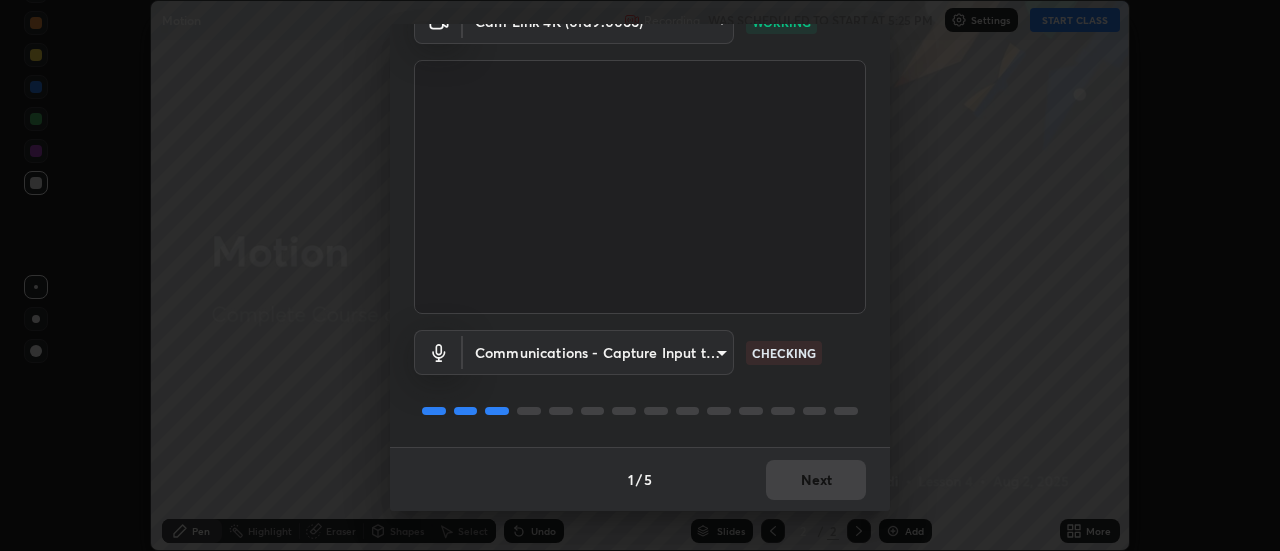 click on "1 / 5 Next" at bounding box center [640, 479] 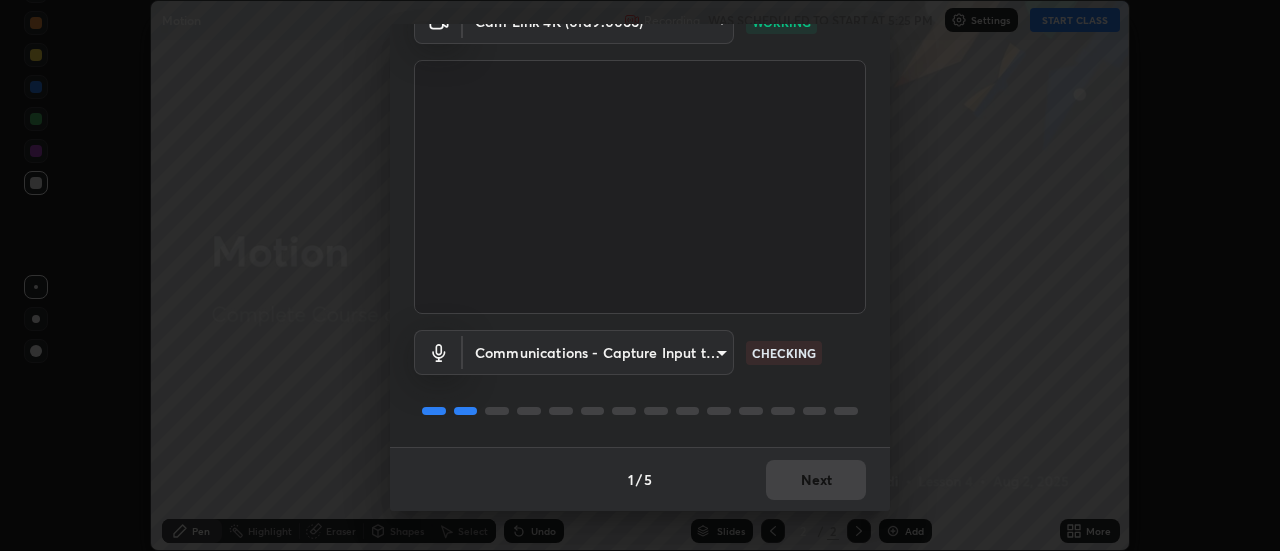 click on "Next" at bounding box center [816, 480] 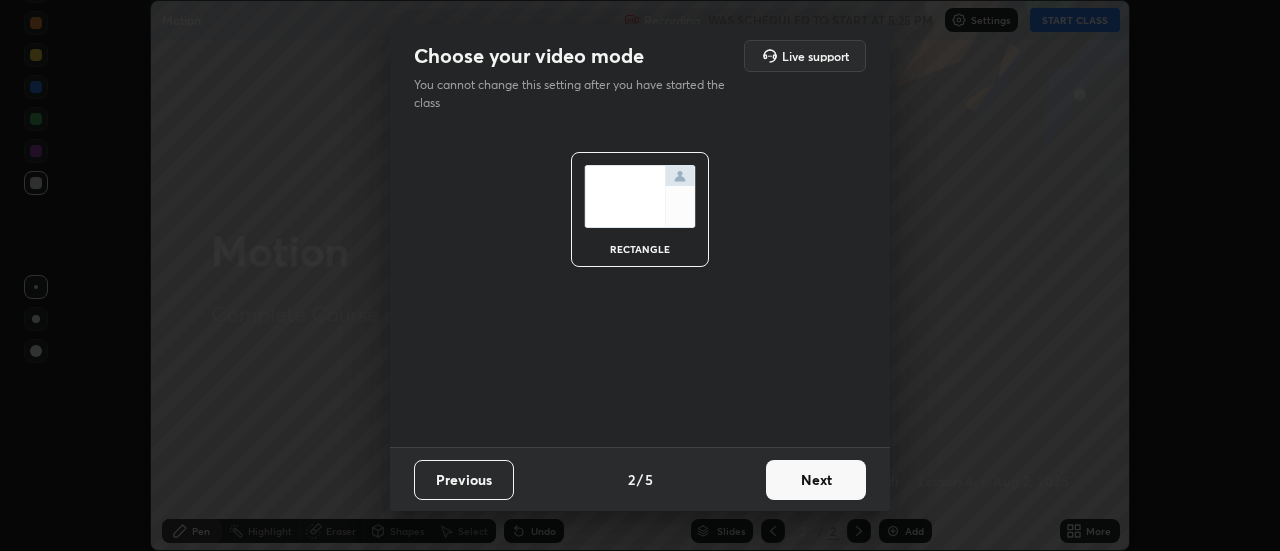 scroll, scrollTop: 0, scrollLeft: 0, axis: both 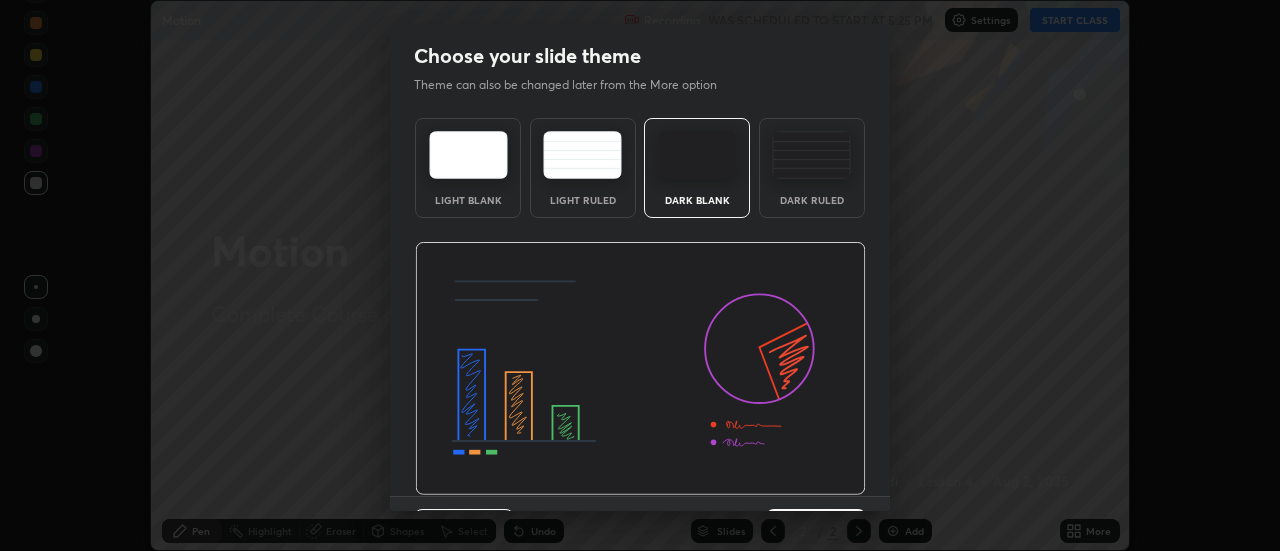 click at bounding box center (640, 369) 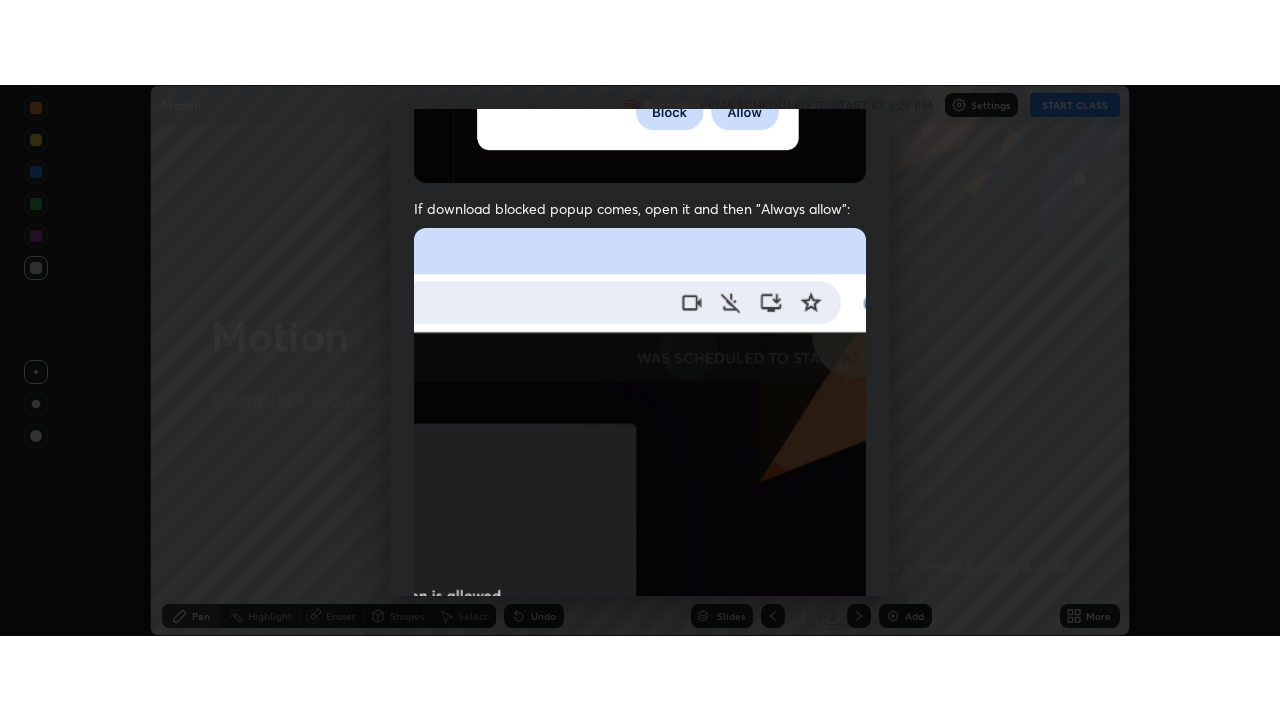 scroll, scrollTop: 513, scrollLeft: 0, axis: vertical 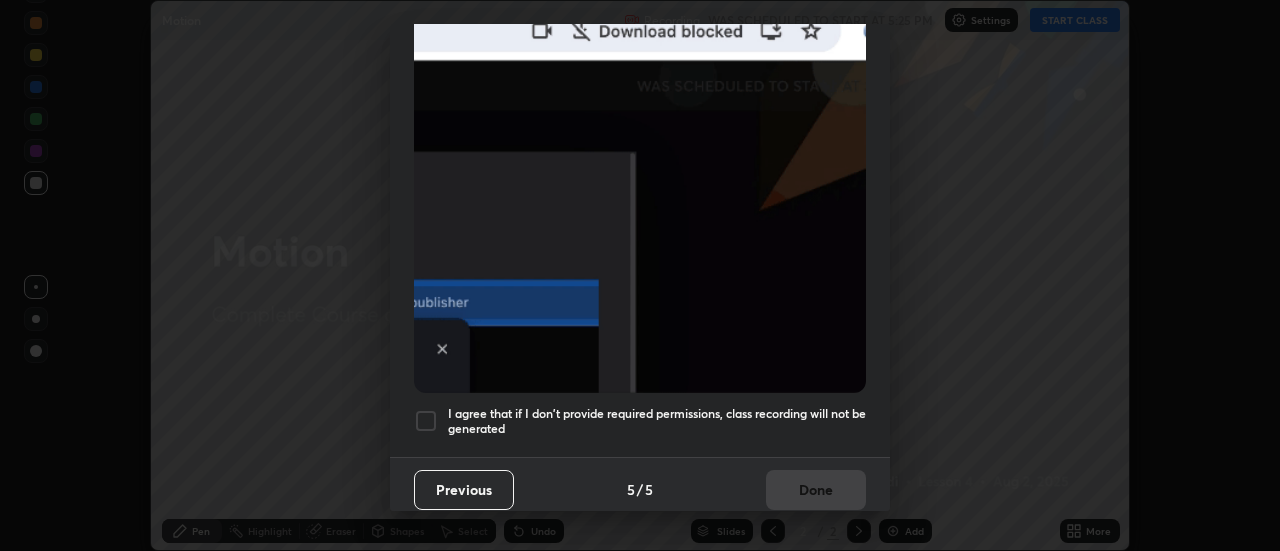 click on "I agree that if I don't provide required permissions, class recording will not be generated" at bounding box center (657, 421) 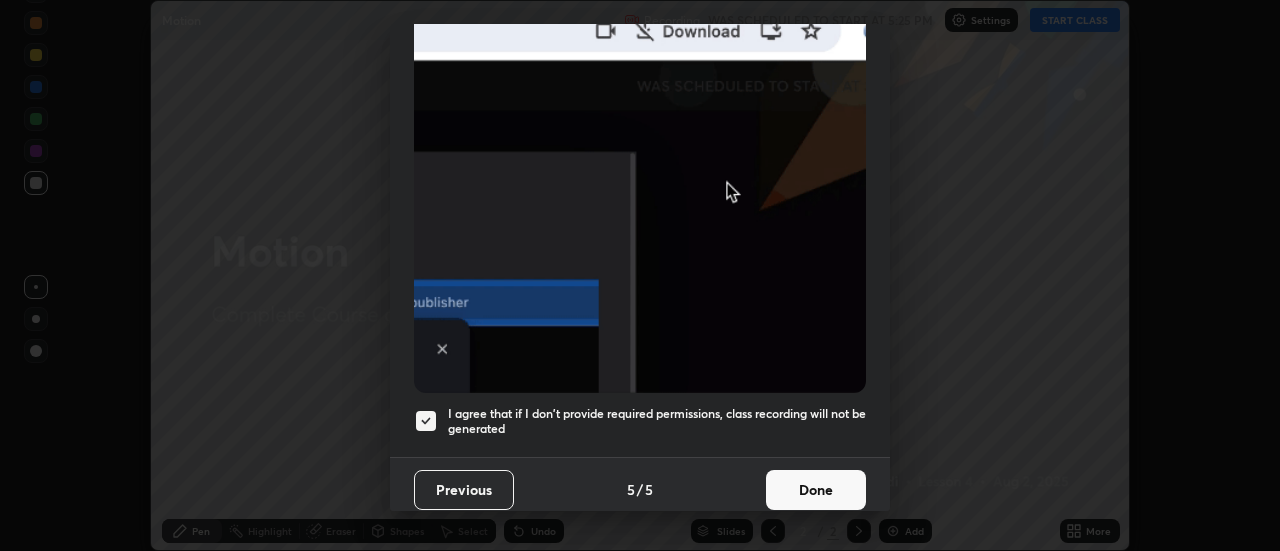 click on "Done" at bounding box center (816, 490) 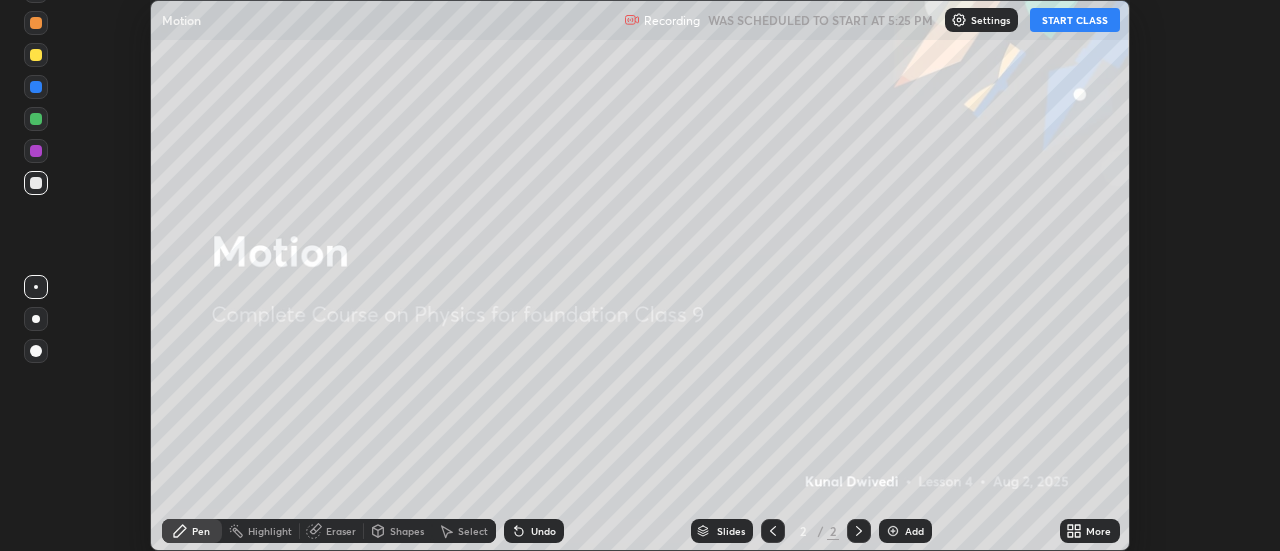 click on "More" at bounding box center [1098, 531] 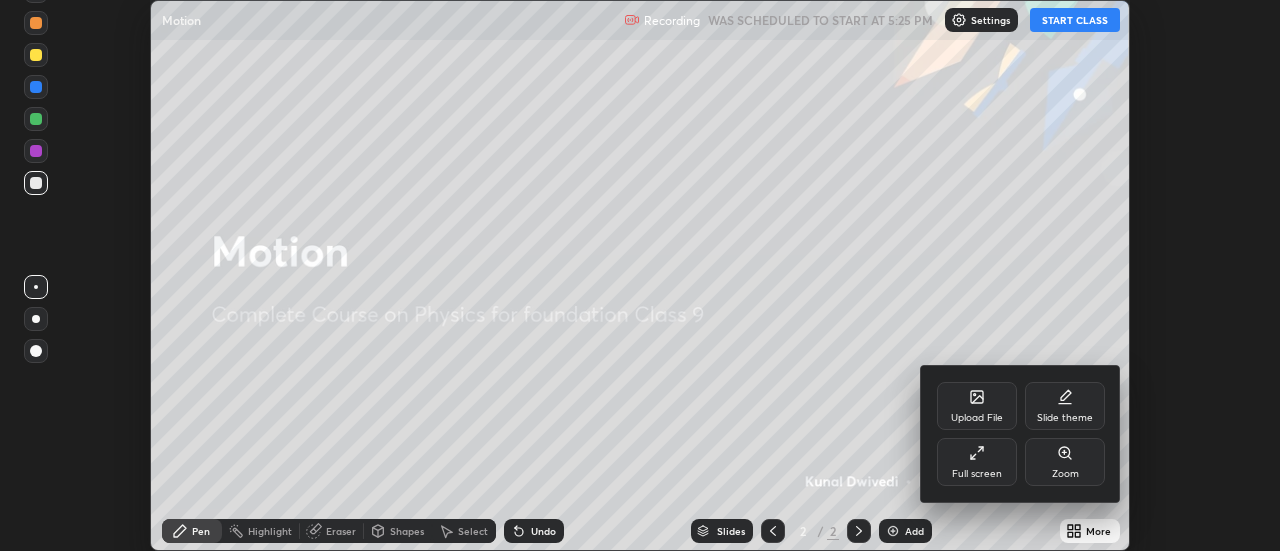 click on "Full screen" at bounding box center (977, 474) 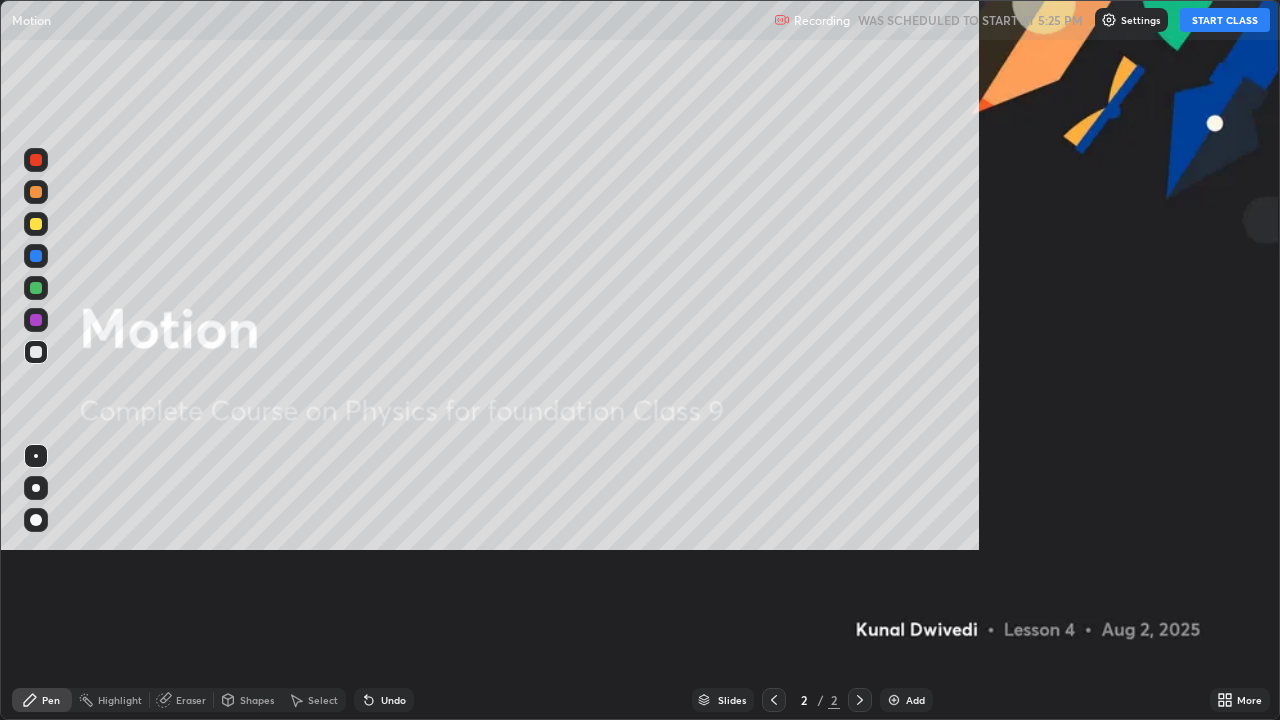 scroll, scrollTop: 99280, scrollLeft: 98720, axis: both 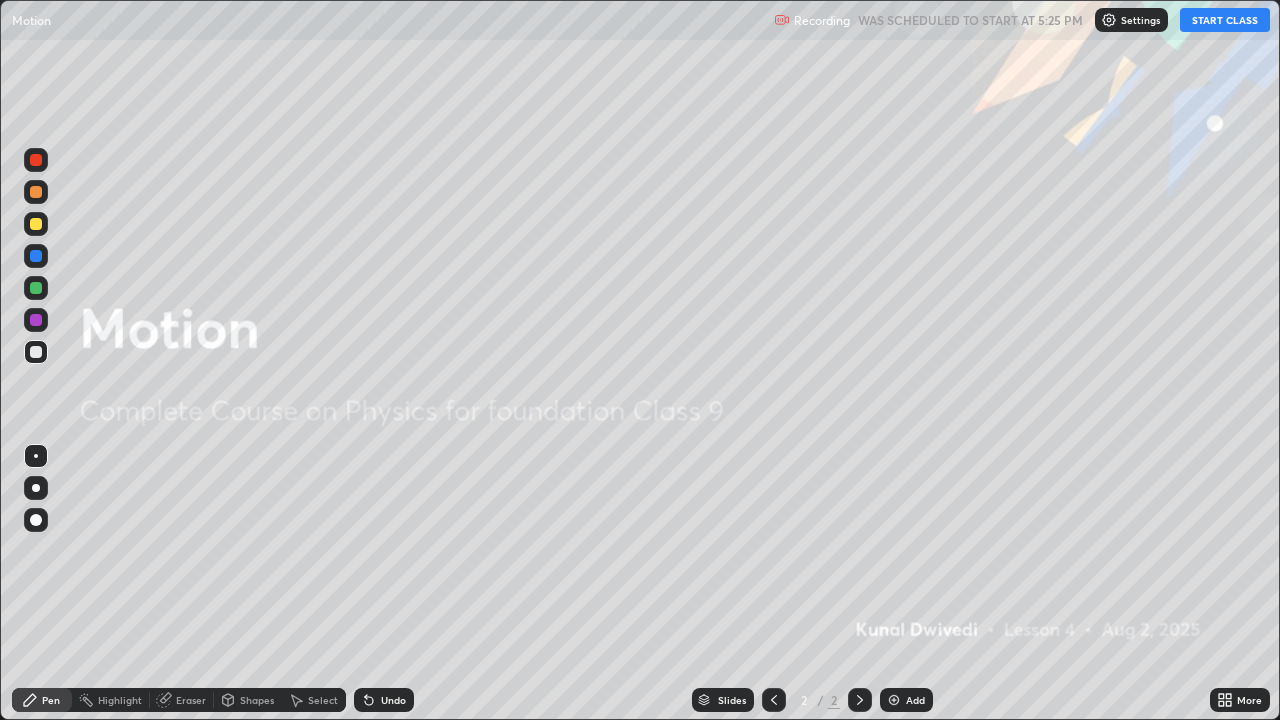 click on "START CLASS" at bounding box center (1225, 20) 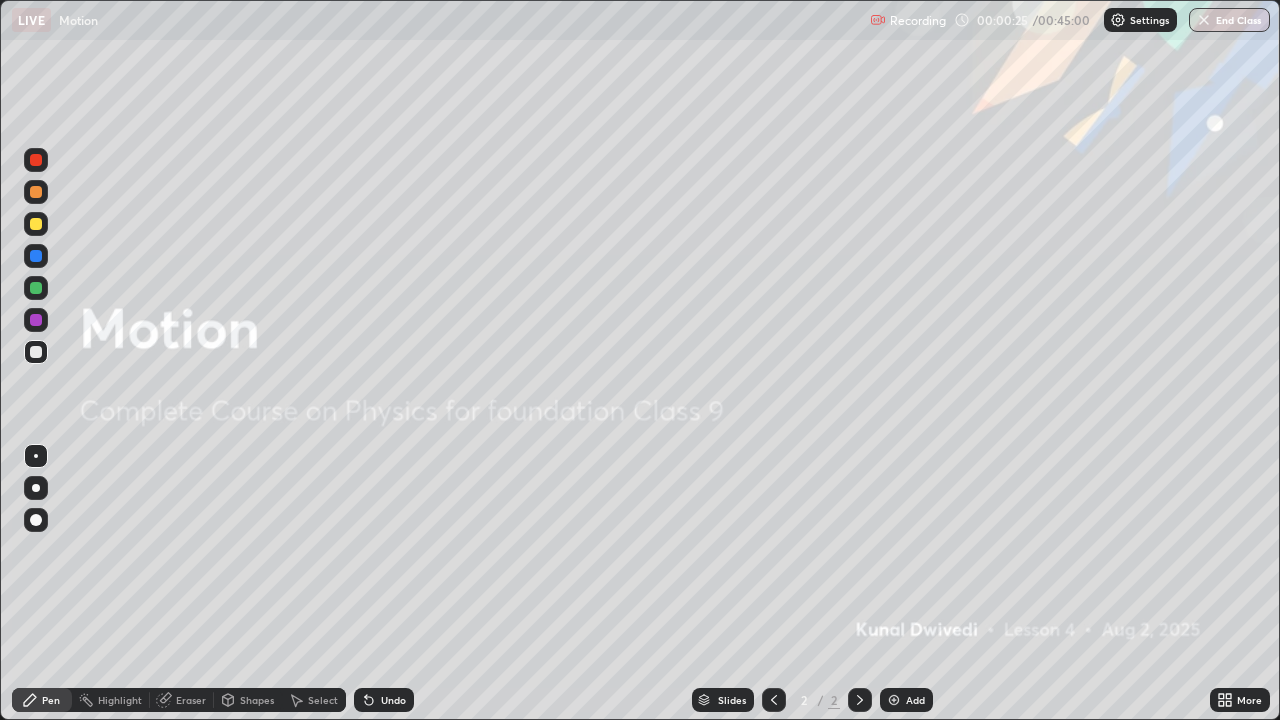 click on "Add" at bounding box center [915, 700] 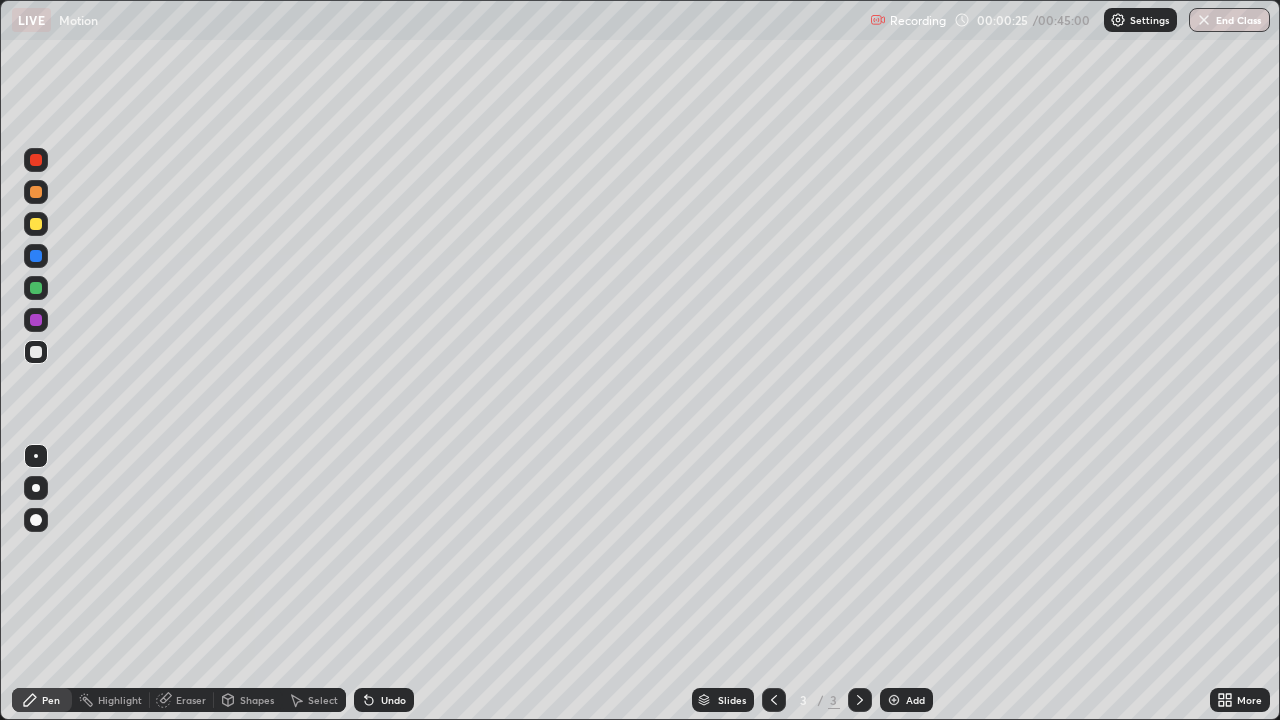 click at bounding box center (894, 700) 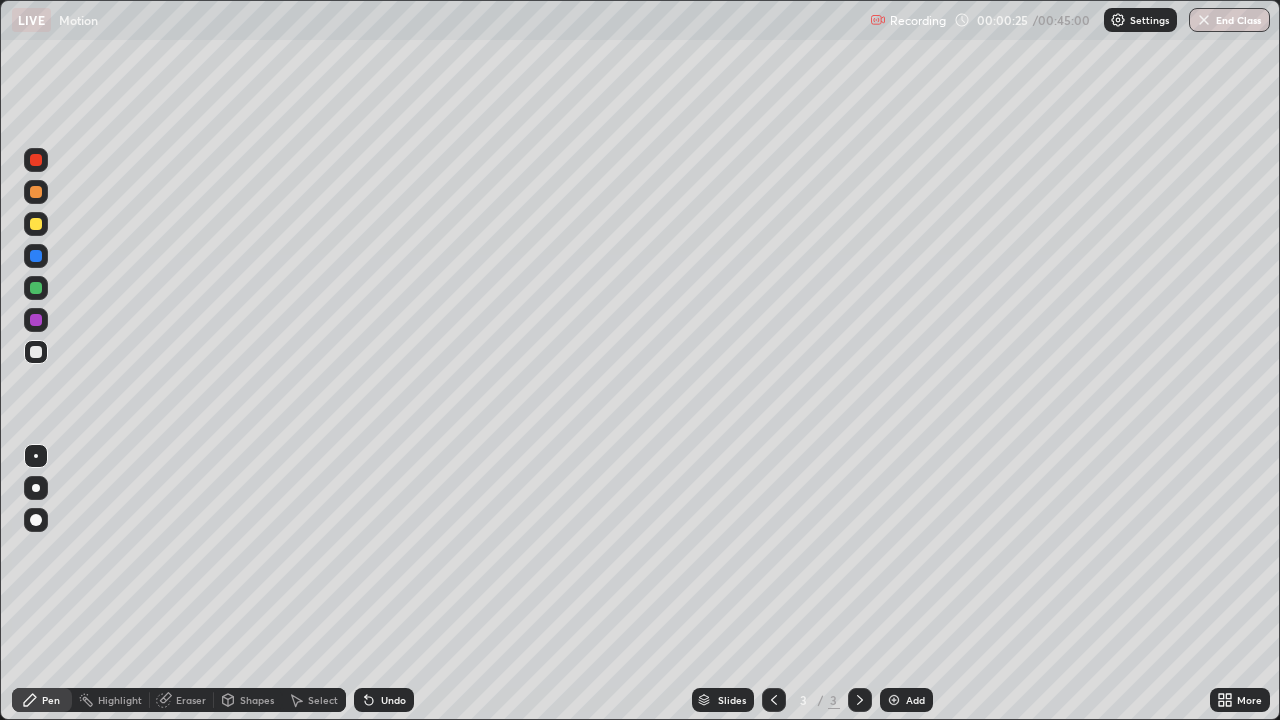 click at bounding box center [894, 700] 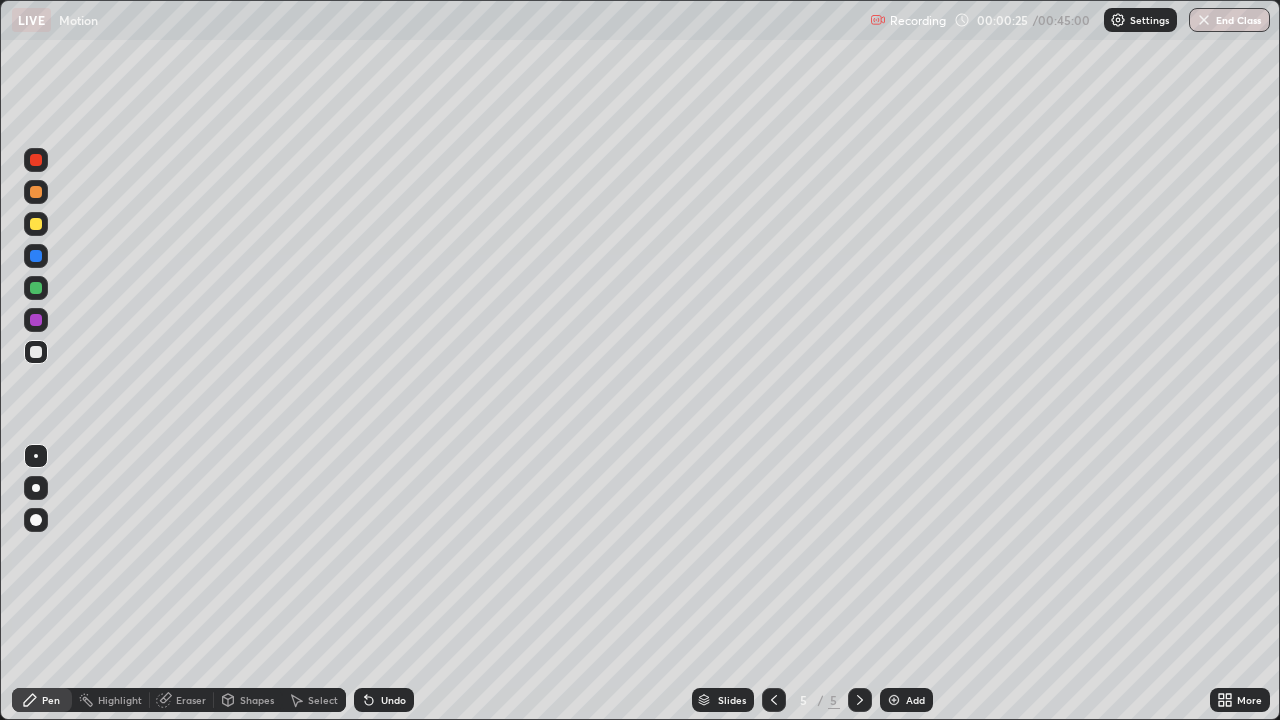 click 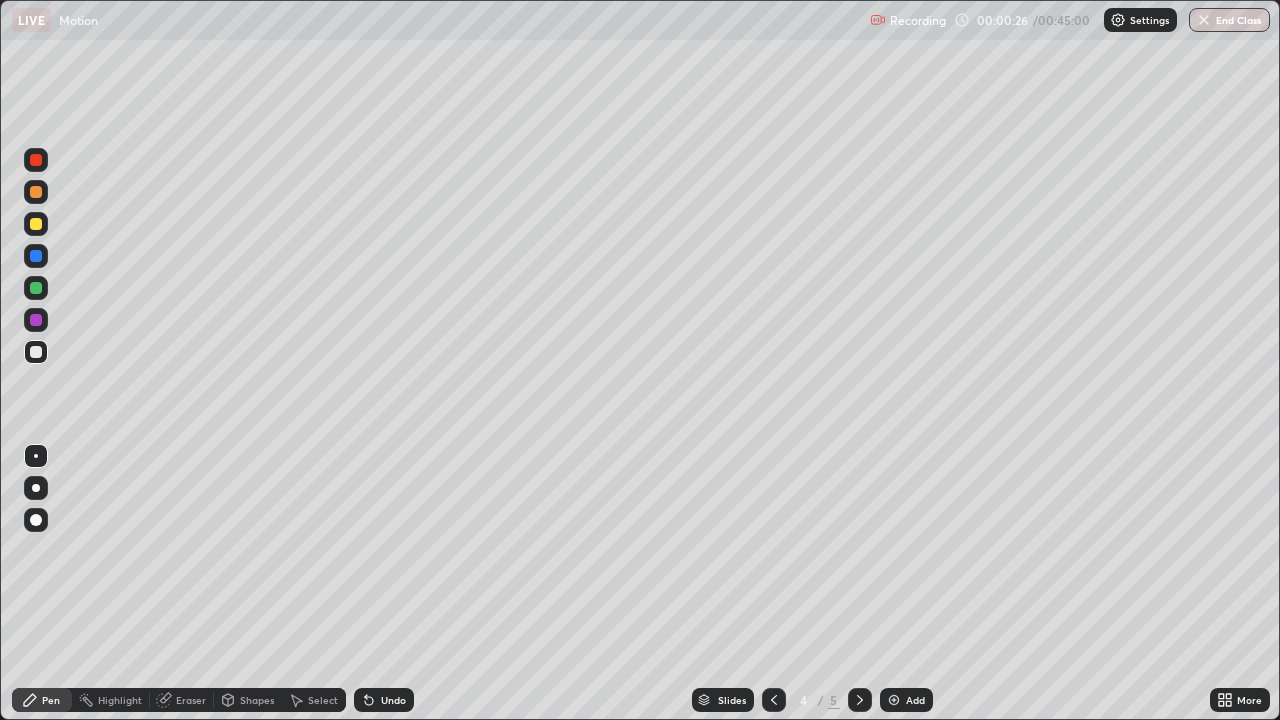 click 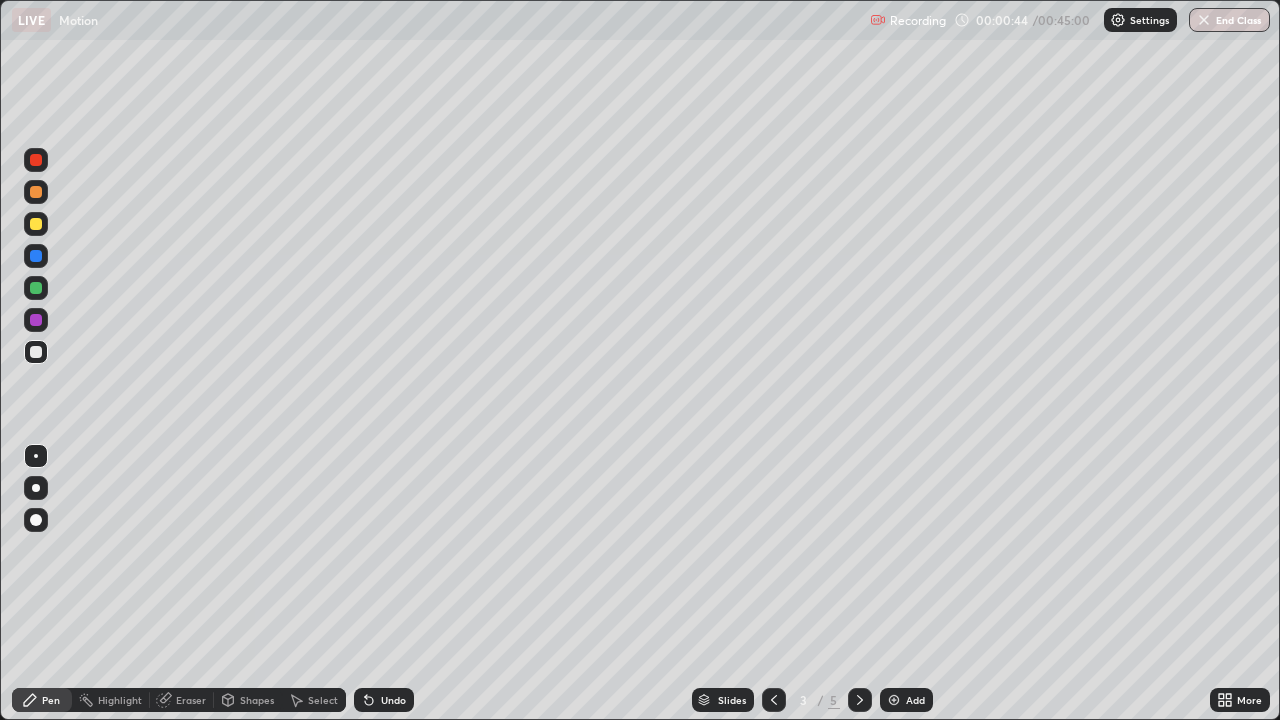 click at bounding box center (36, 256) 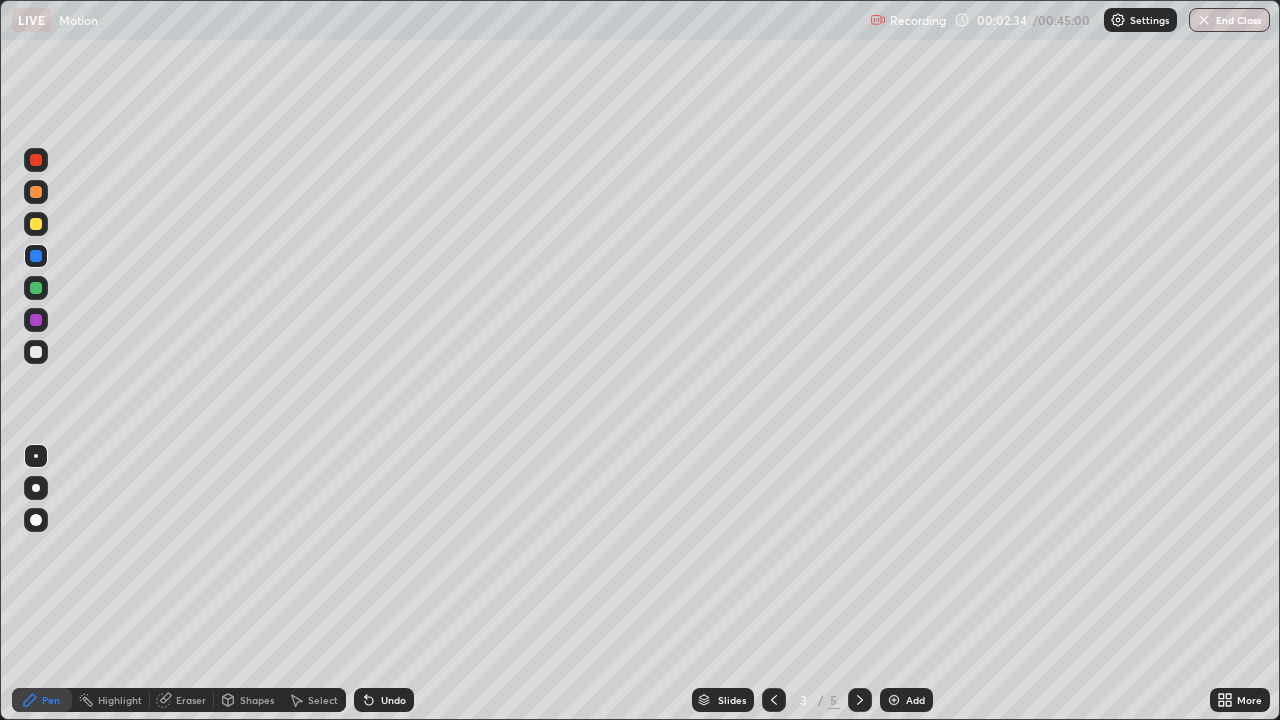 click at bounding box center (36, 224) 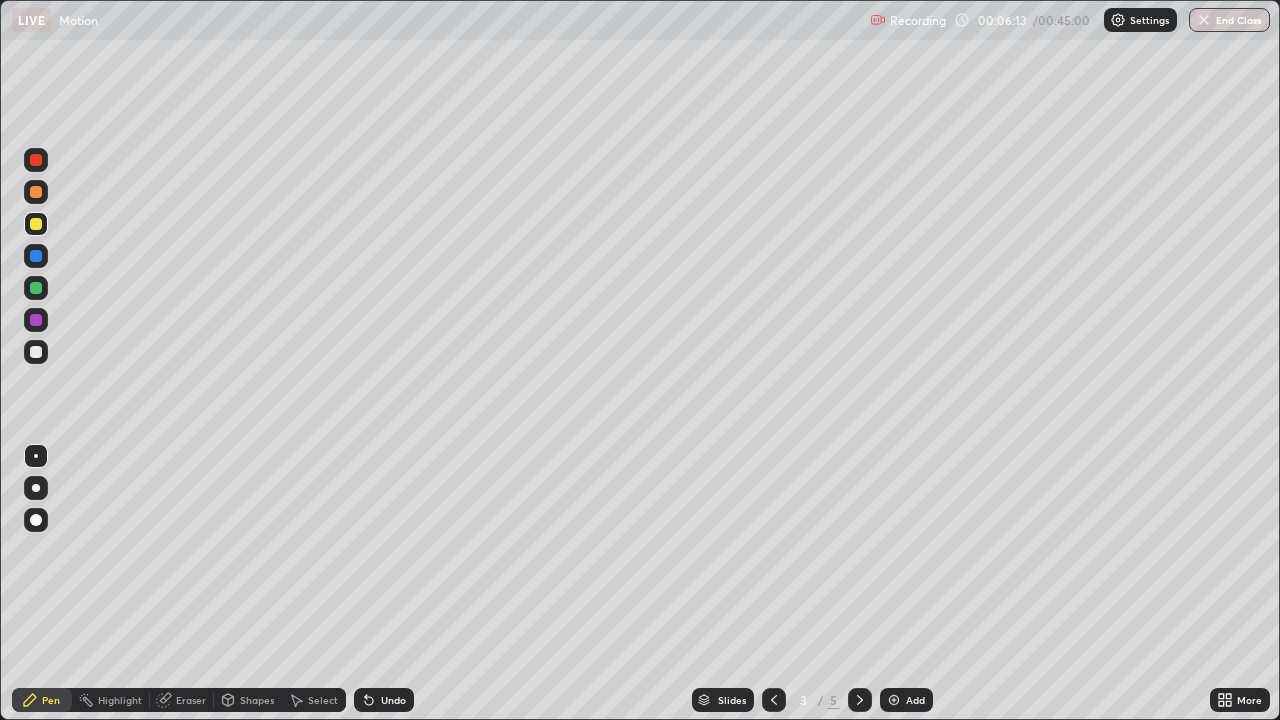 click 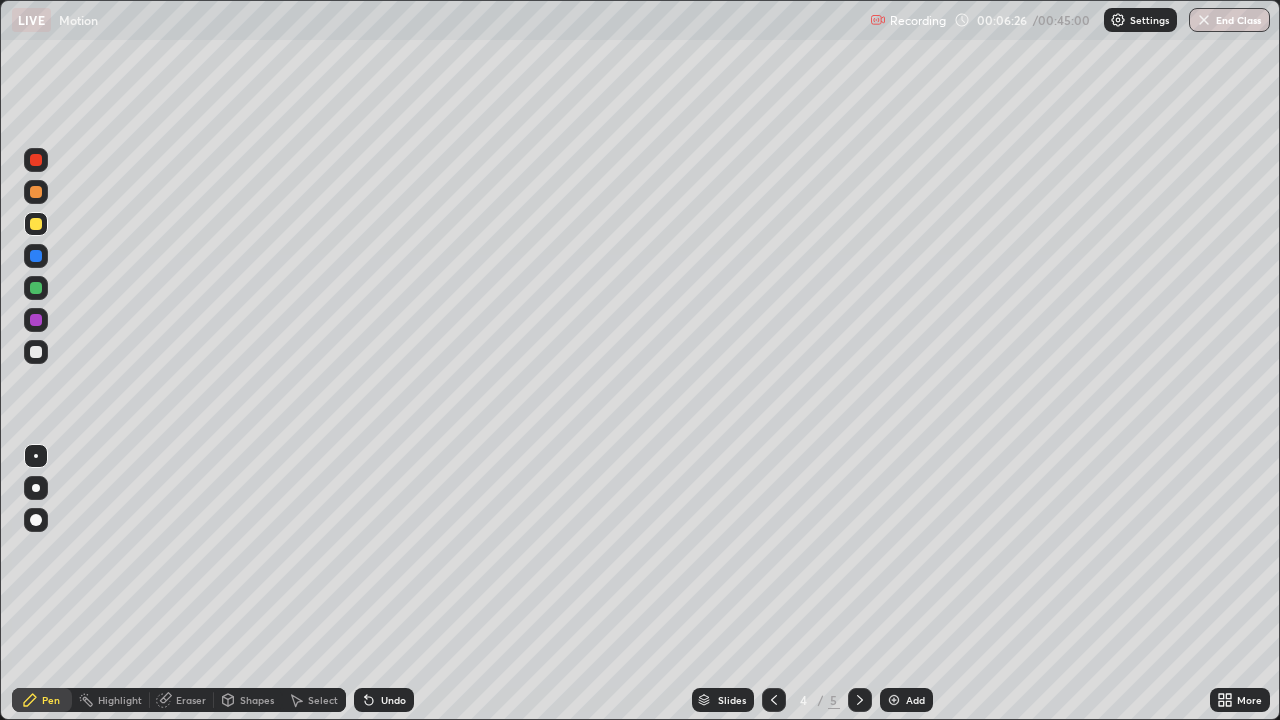 click at bounding box center (36, 320) 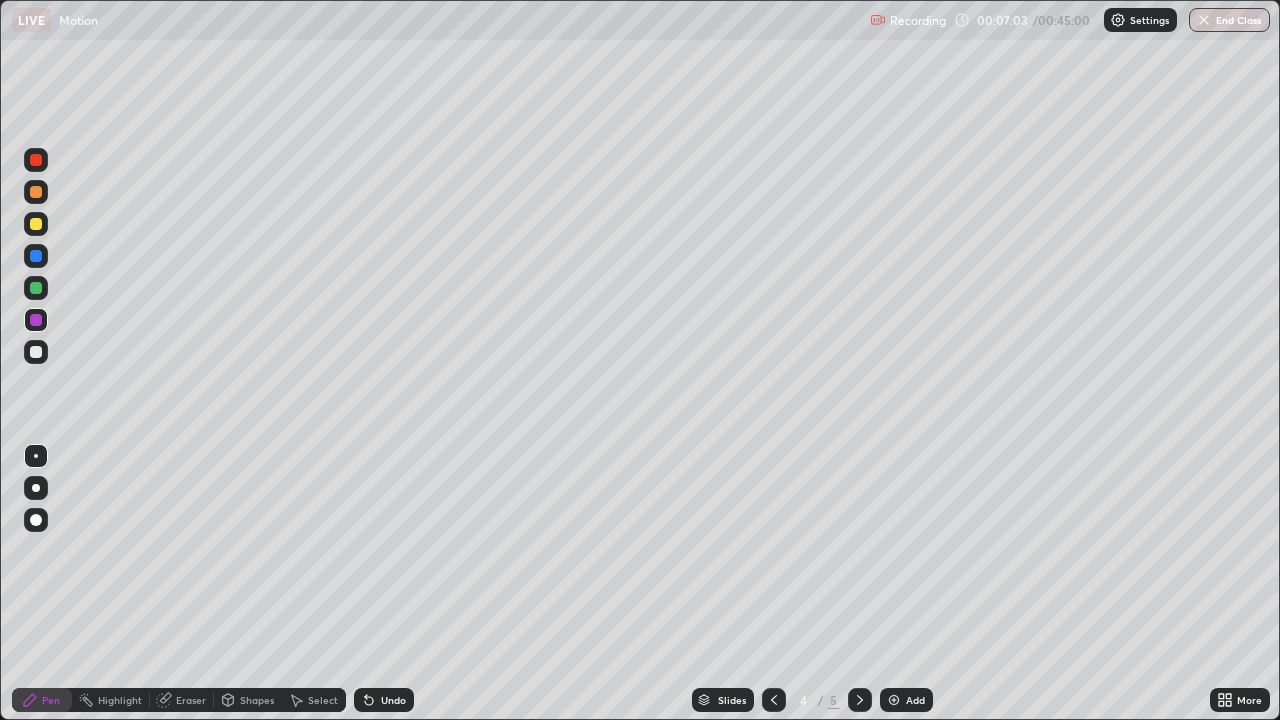 click on "Undo" at bounding box center (384, 700) 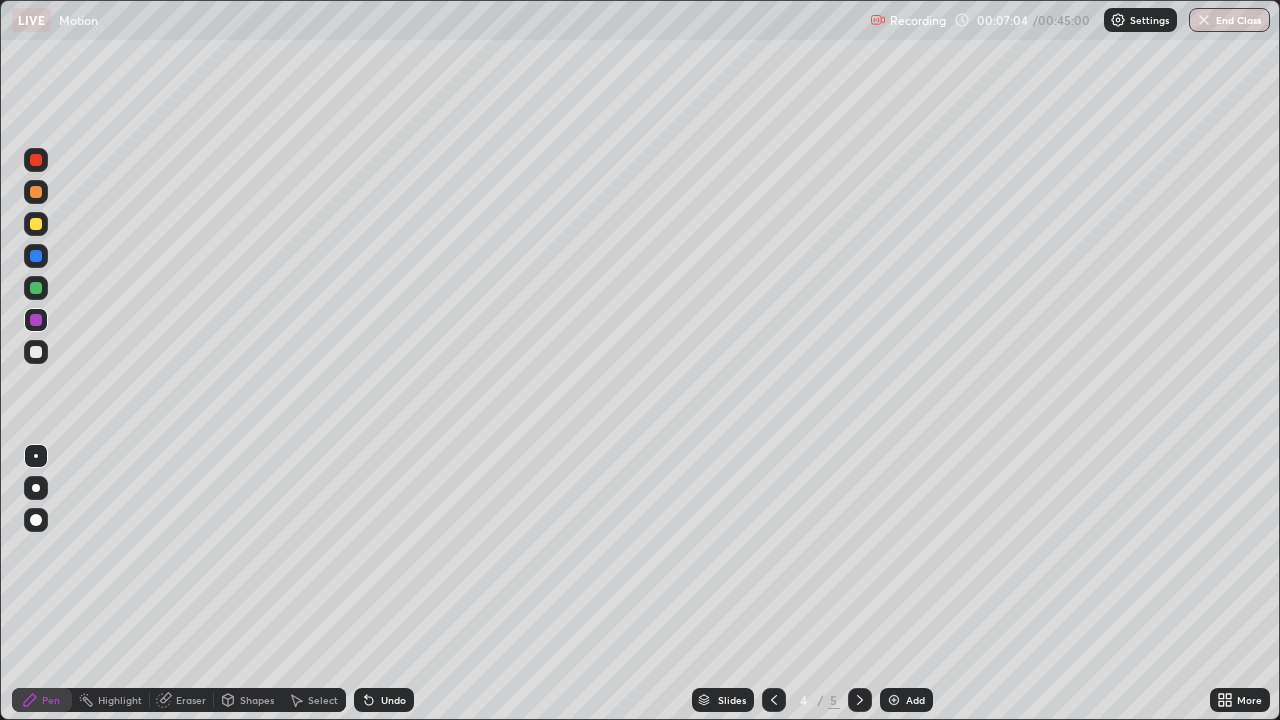 click on "Undo" at bounding box center (384, 700) 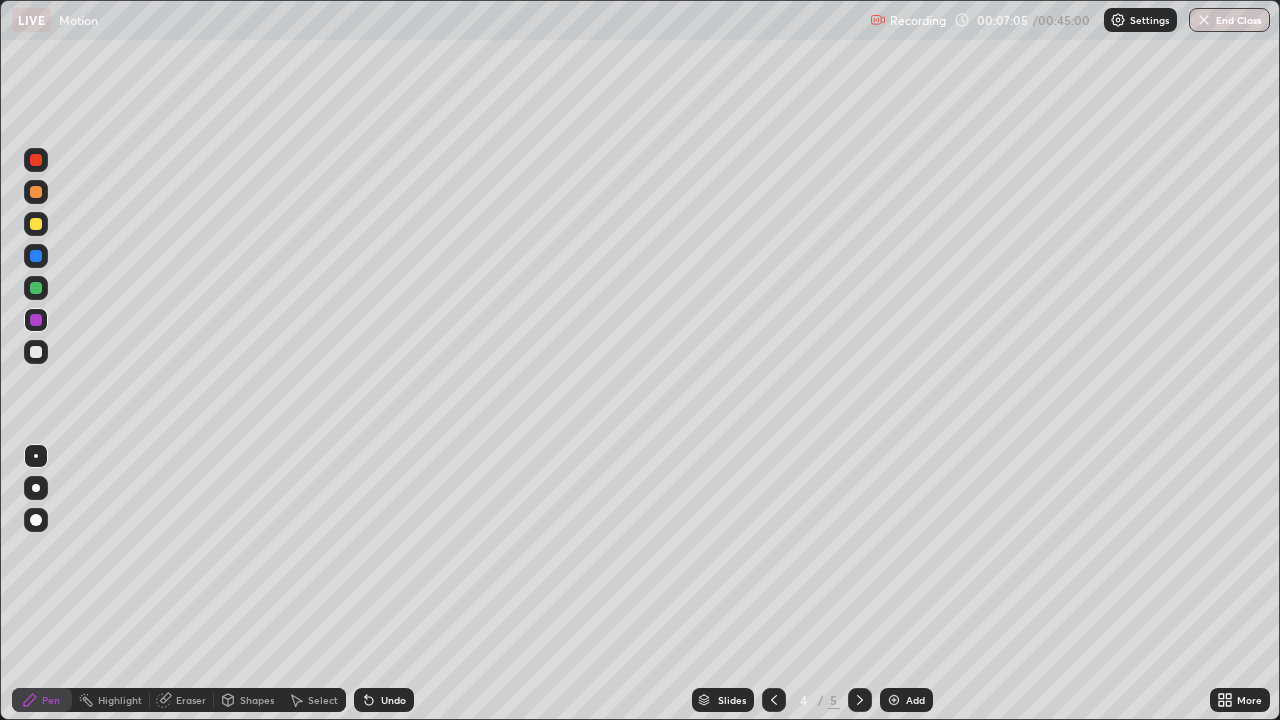 click on "Undo" at bounding box center [384, 700] 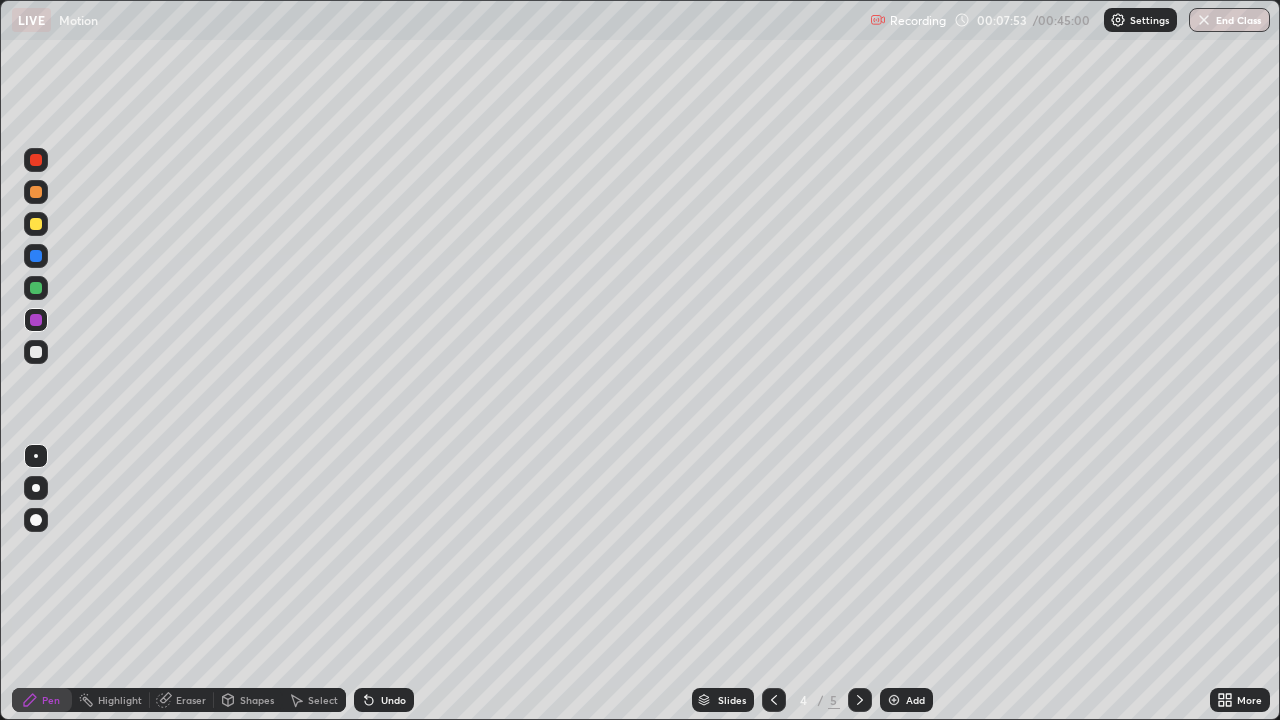 click at bounding box center [36, 352] 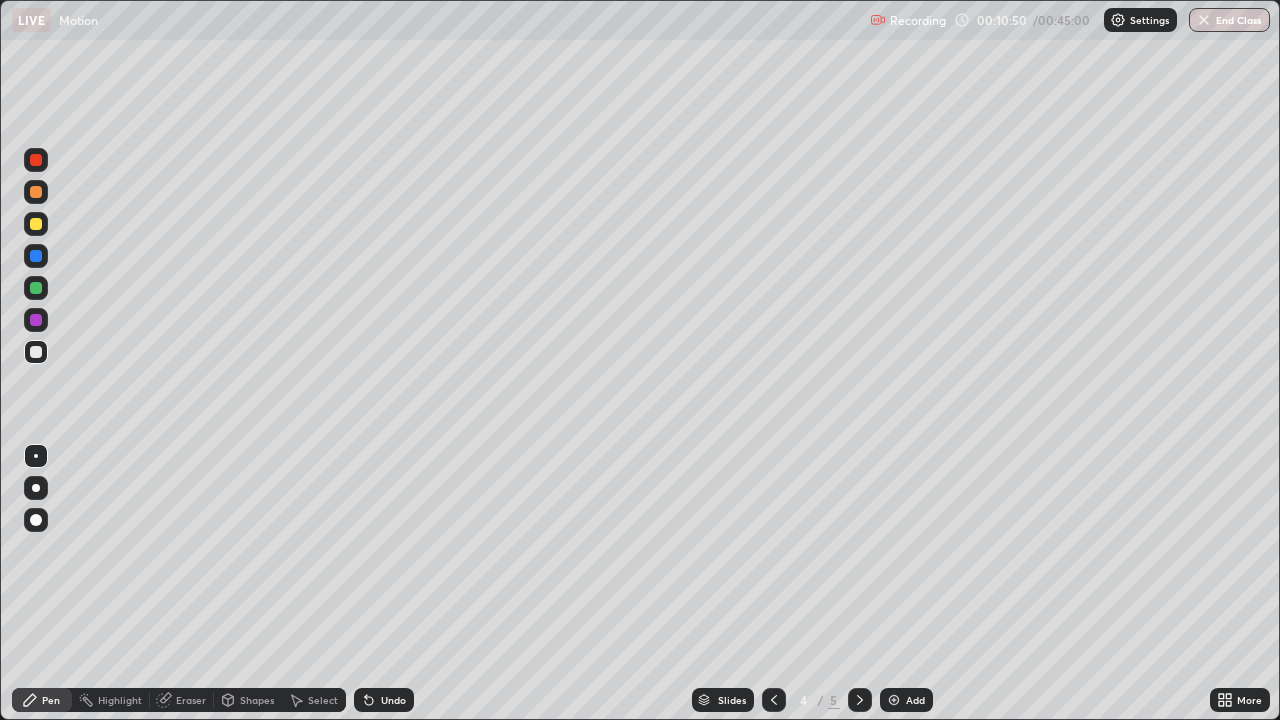 click at bounding box center [36, 288] 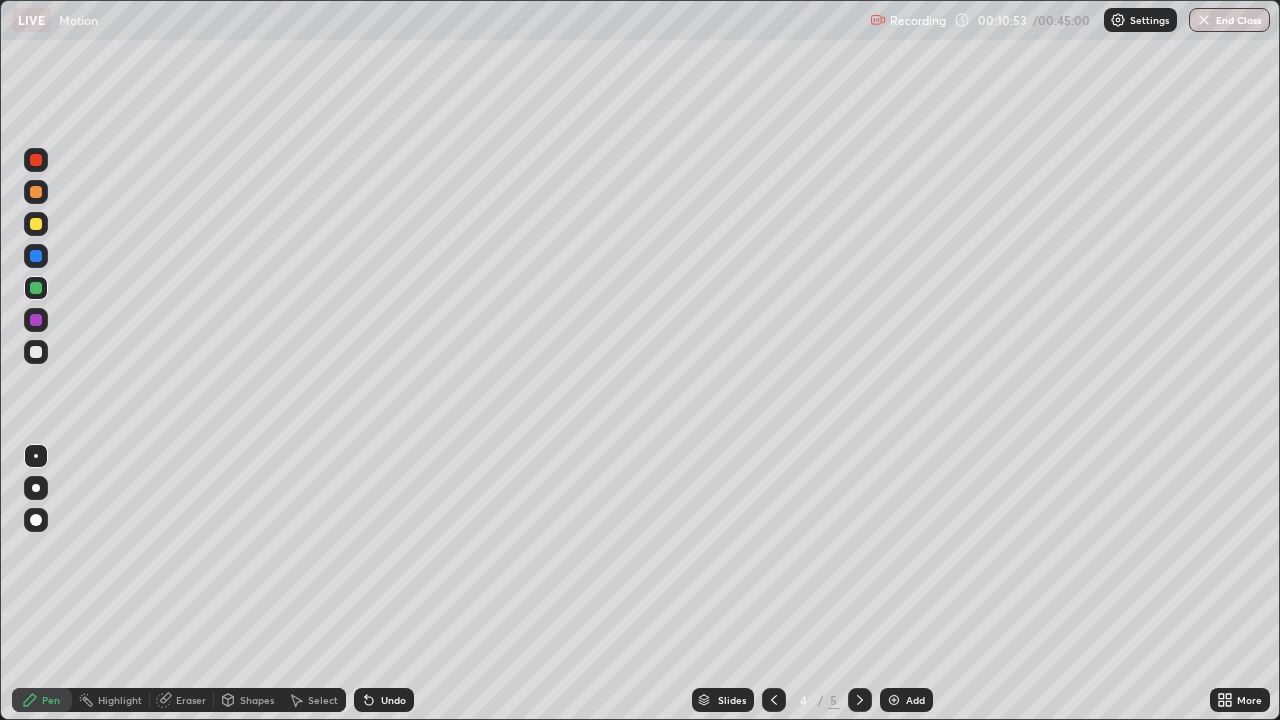 click on "Shapes" at bounding box center (257, 700) 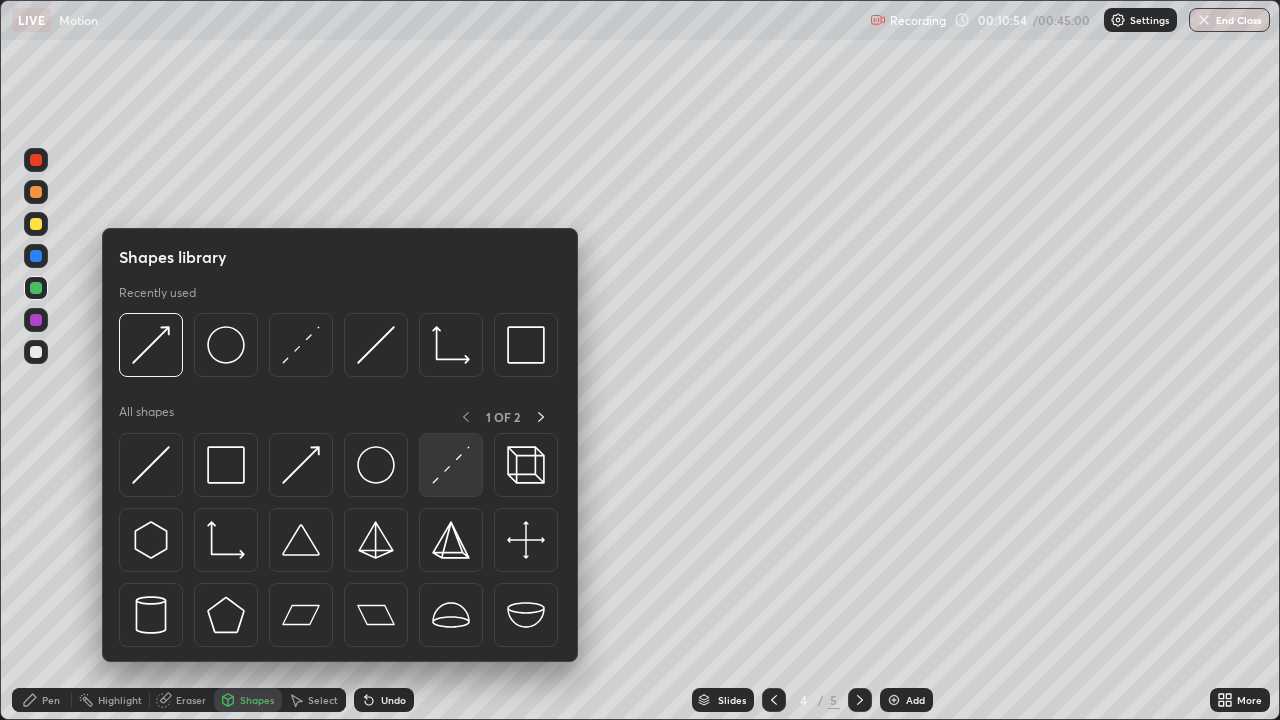 click at bounding box center [451, 465] 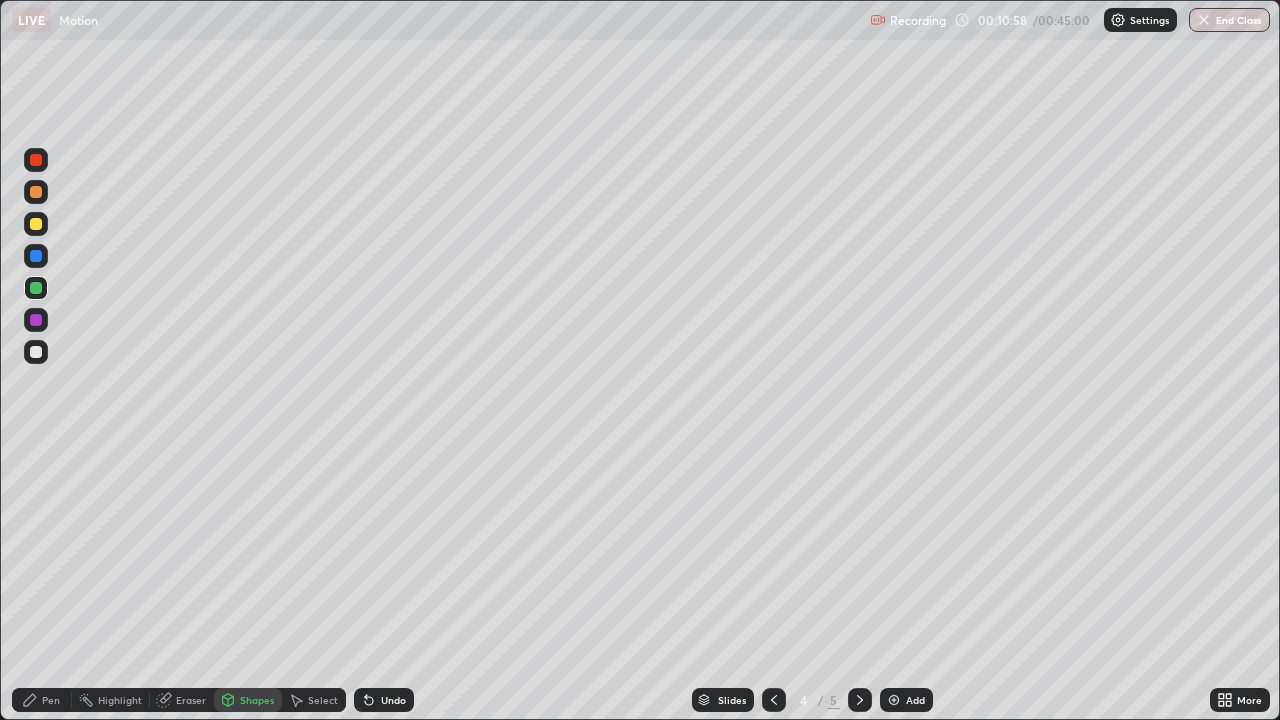 click on "Pen" at bounding box center [51, 700] 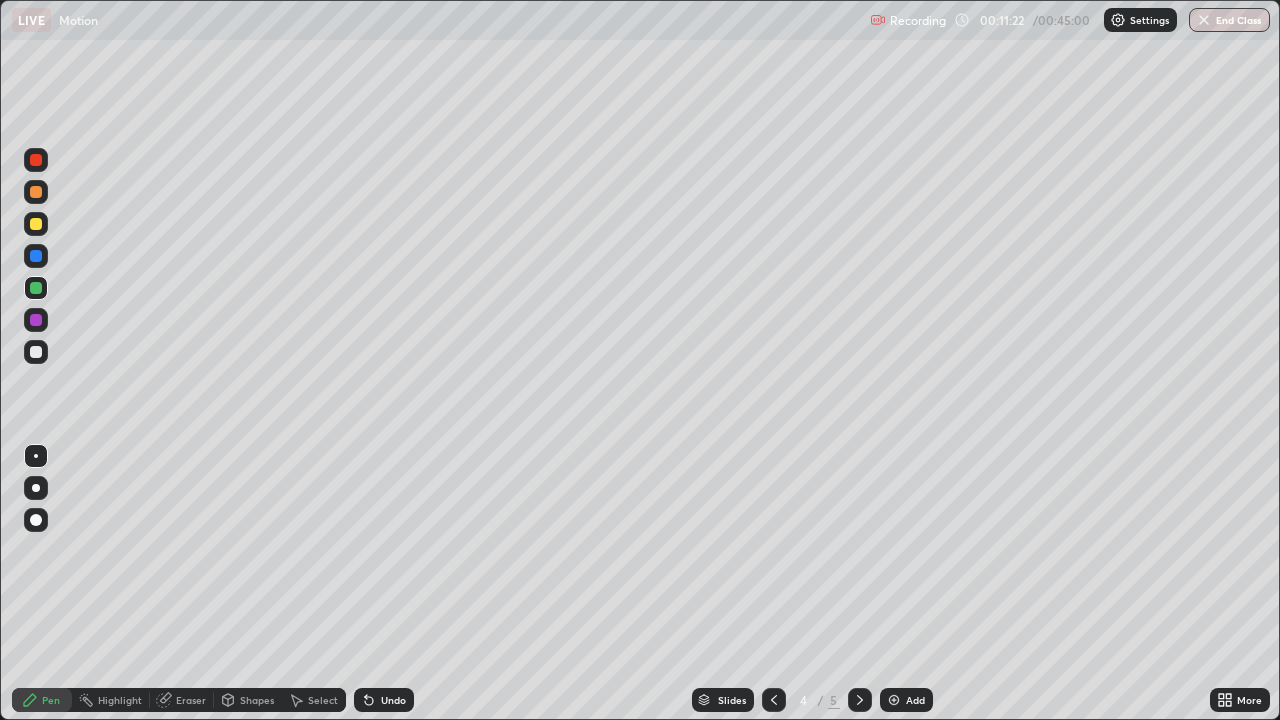 click on "Highlight" at bounding box center (120, 700) 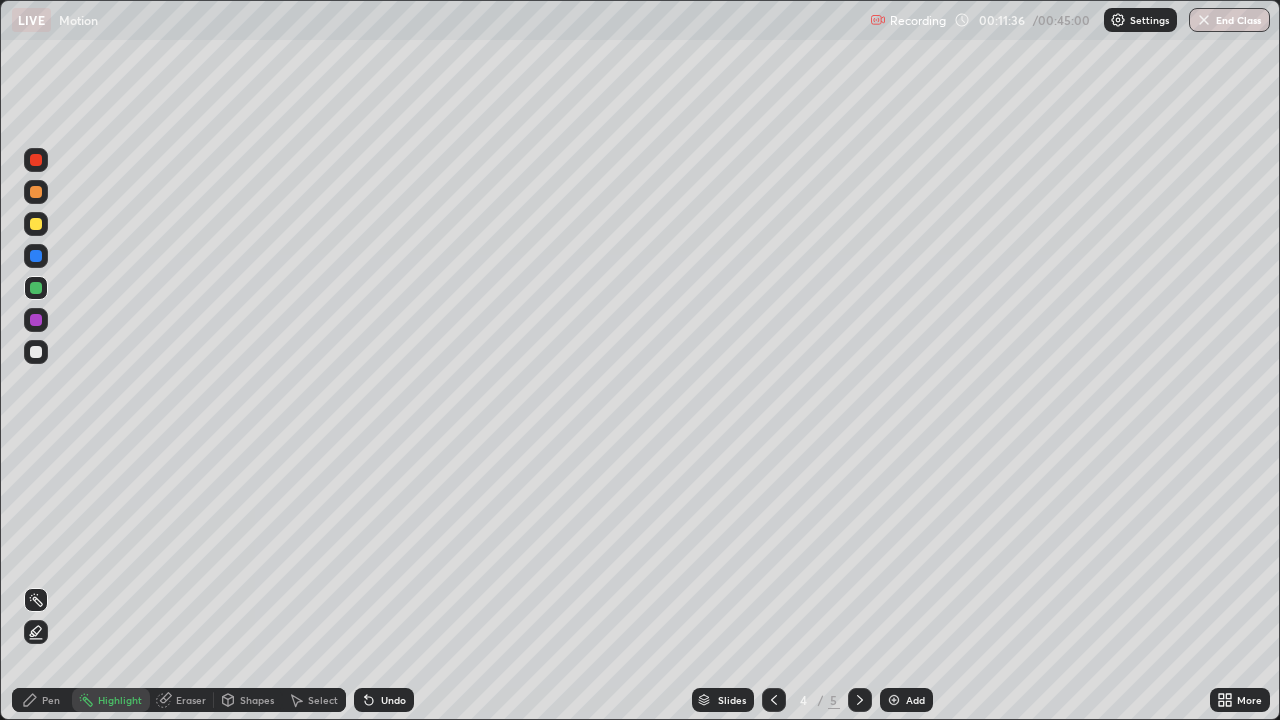click 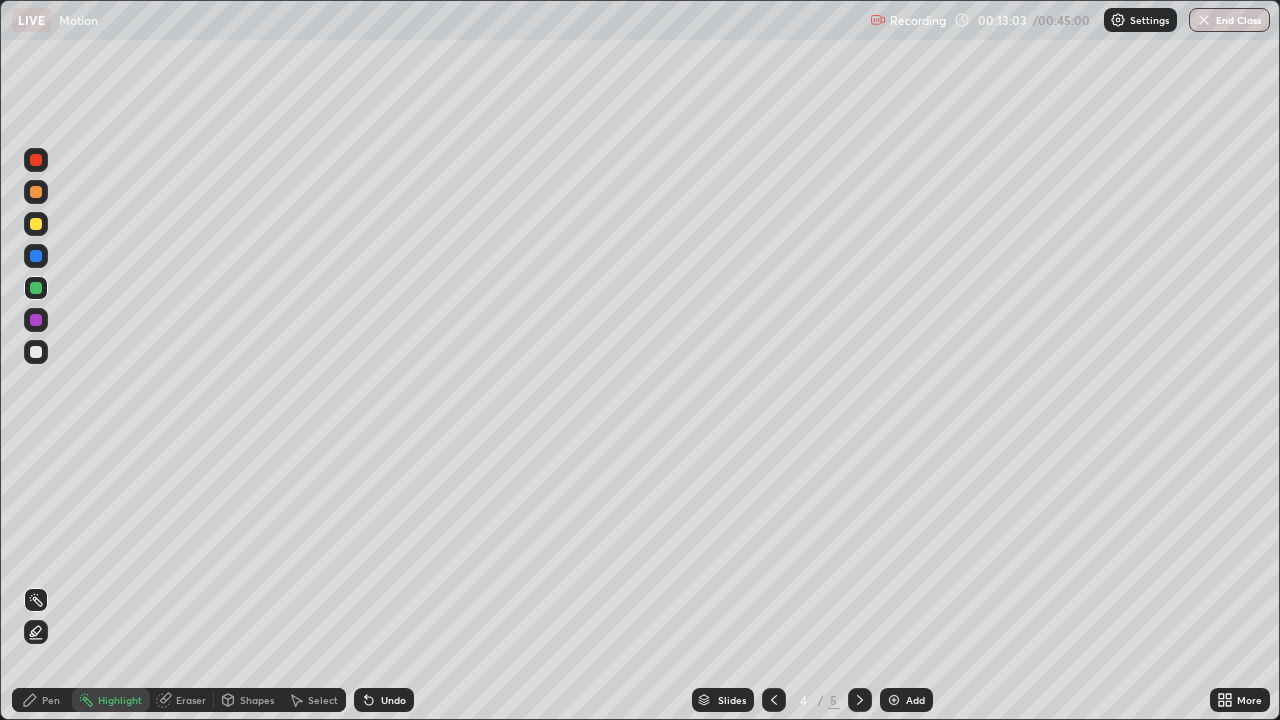 click 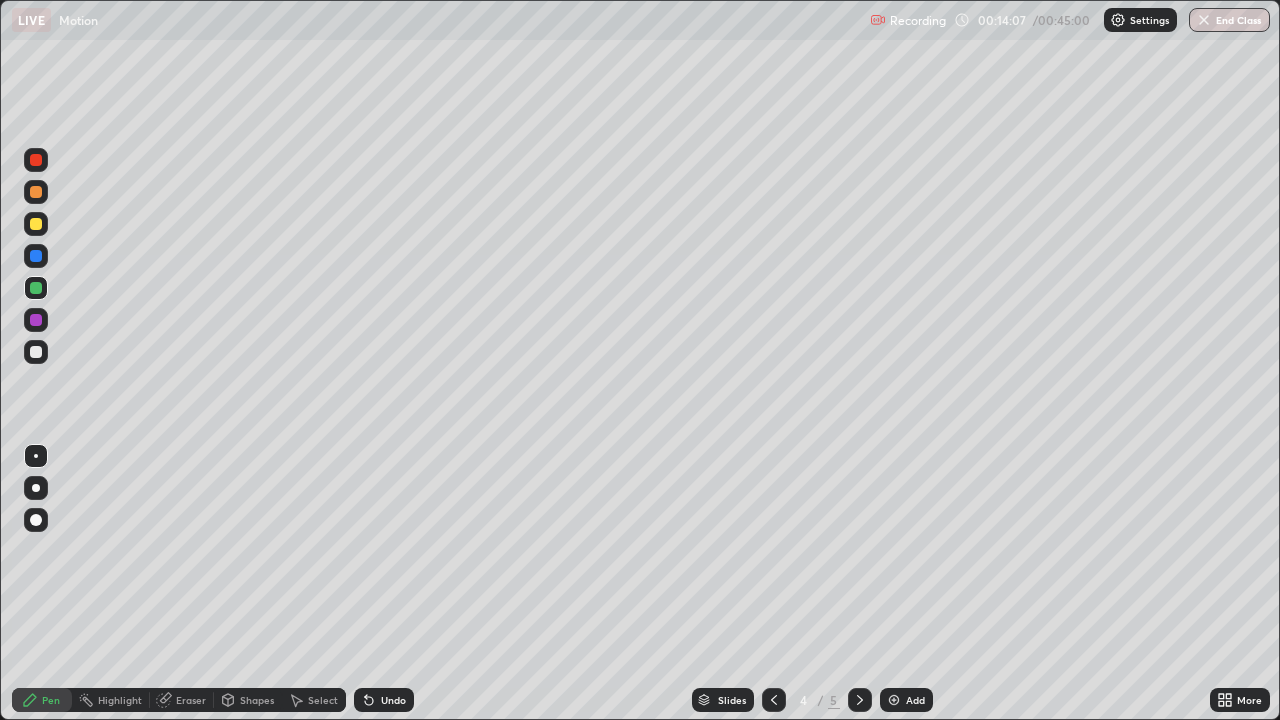 click at bounding box center (36, 352) 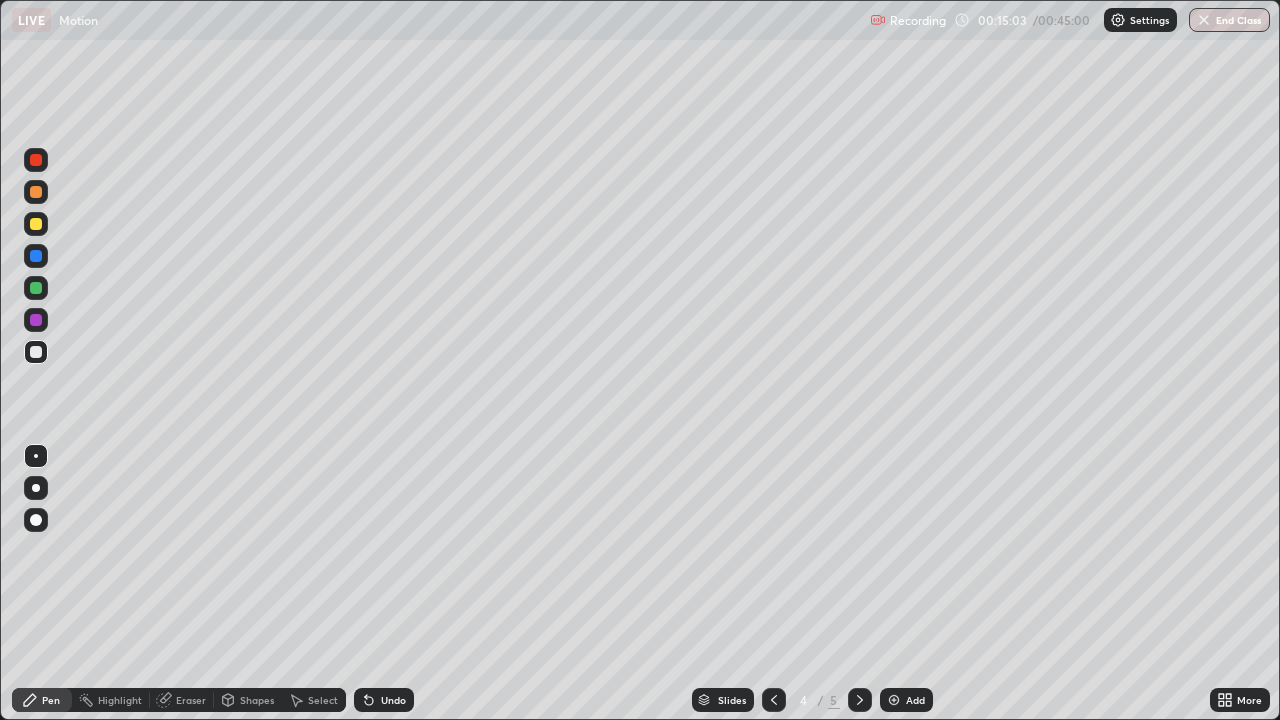 click on "Eraser" at bounding box center (182, 700) 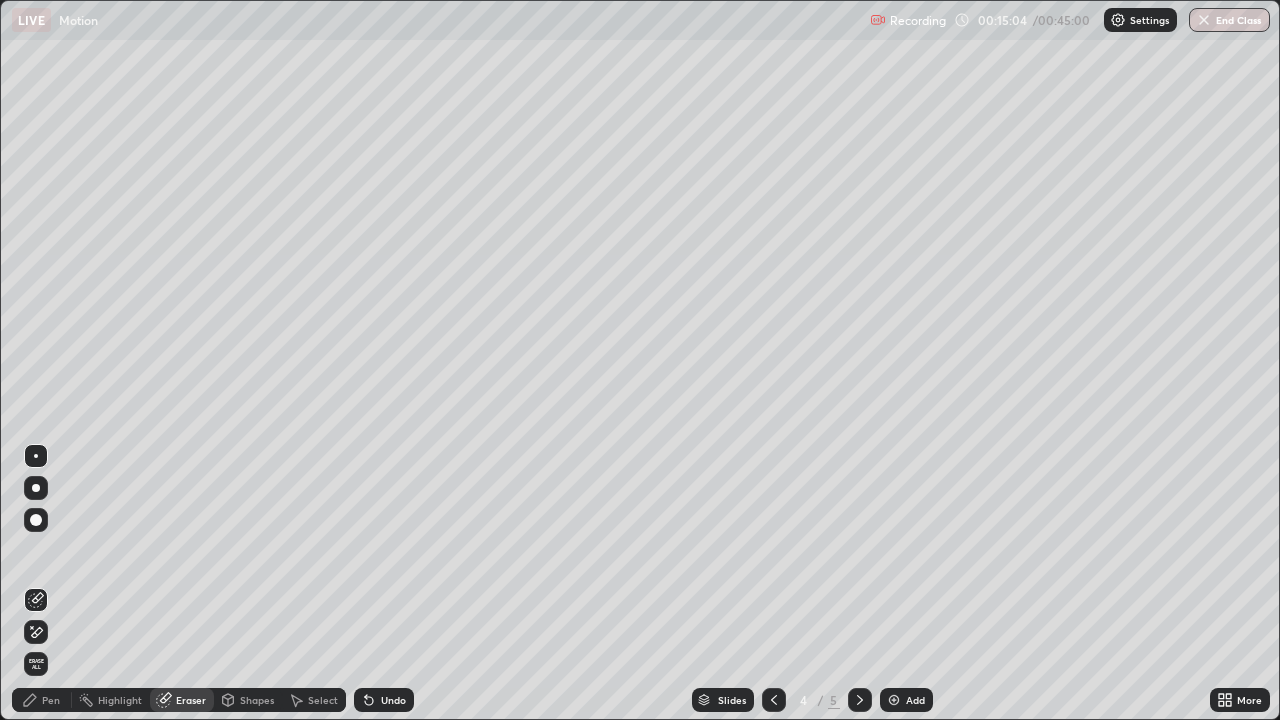 click 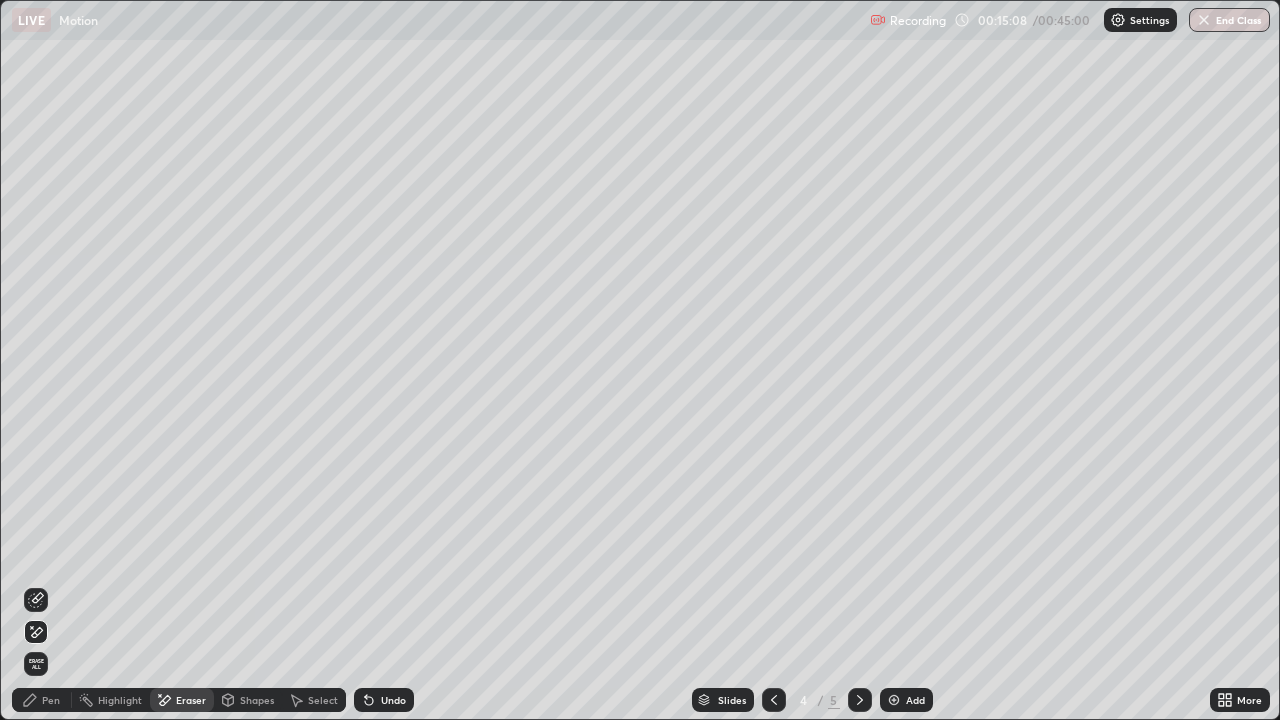 click on "Pen" at bounding box center (42, 700) 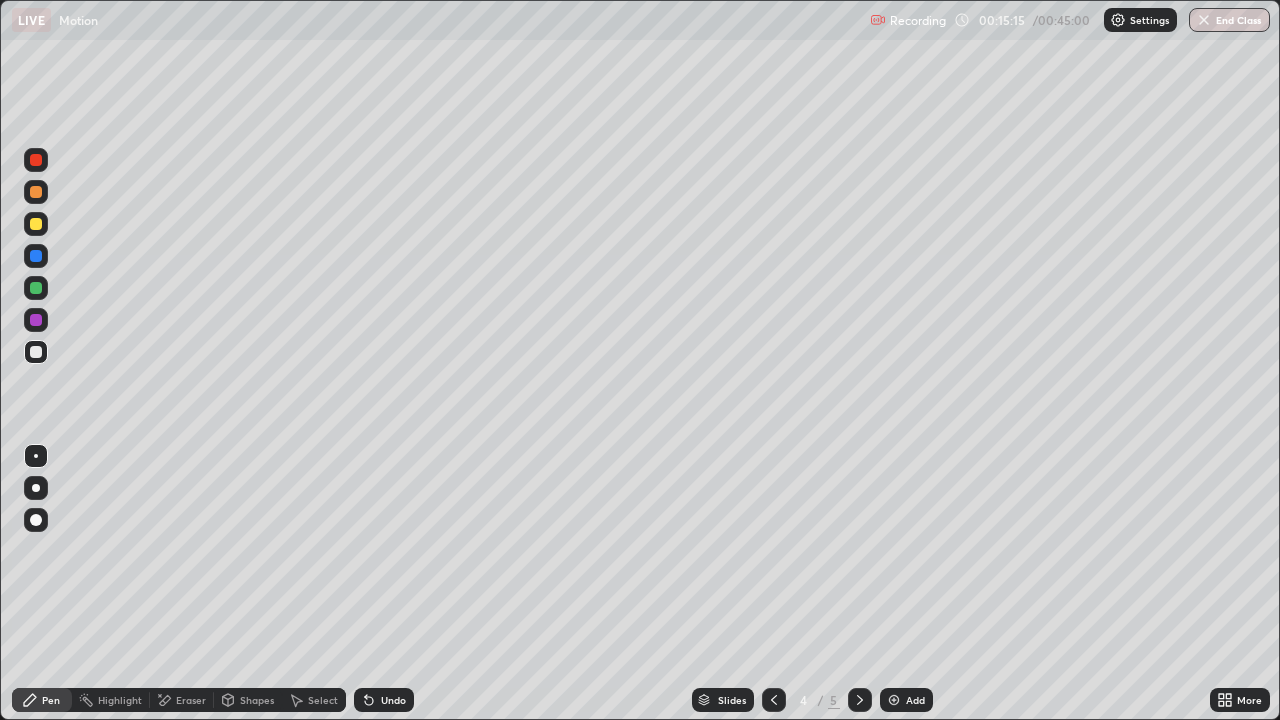 click at bounding box center [36, 352] 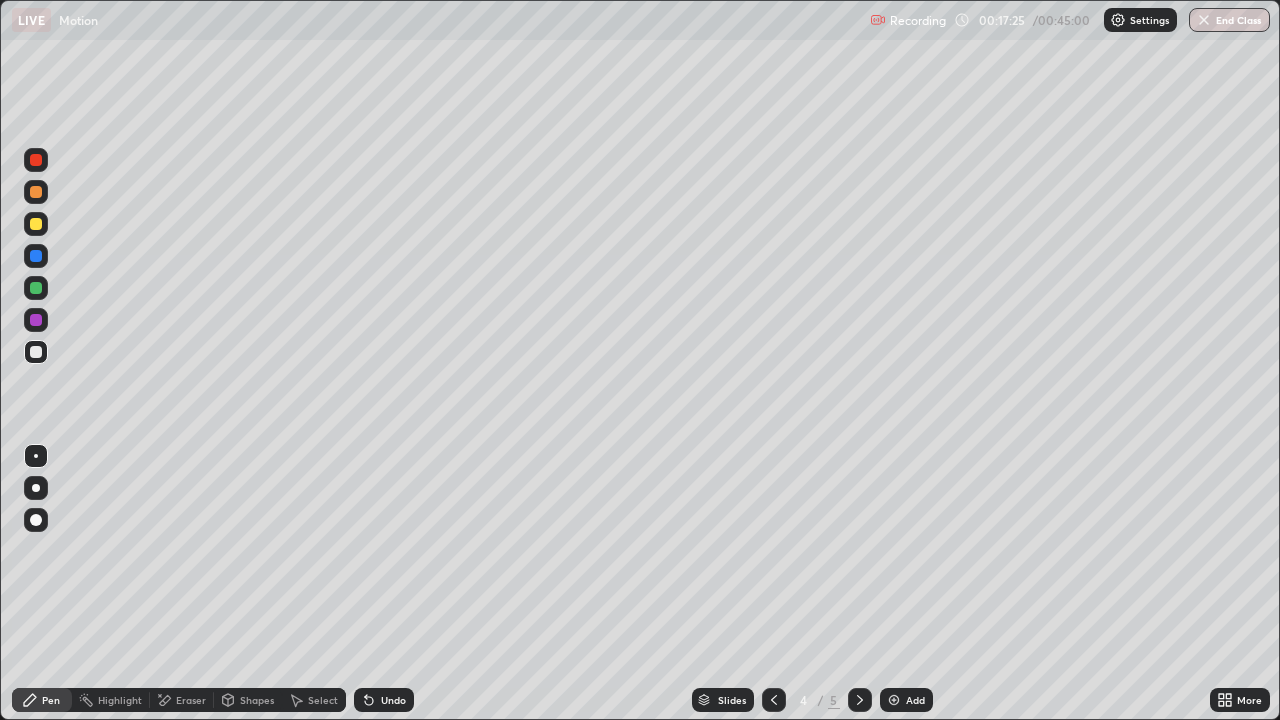 click 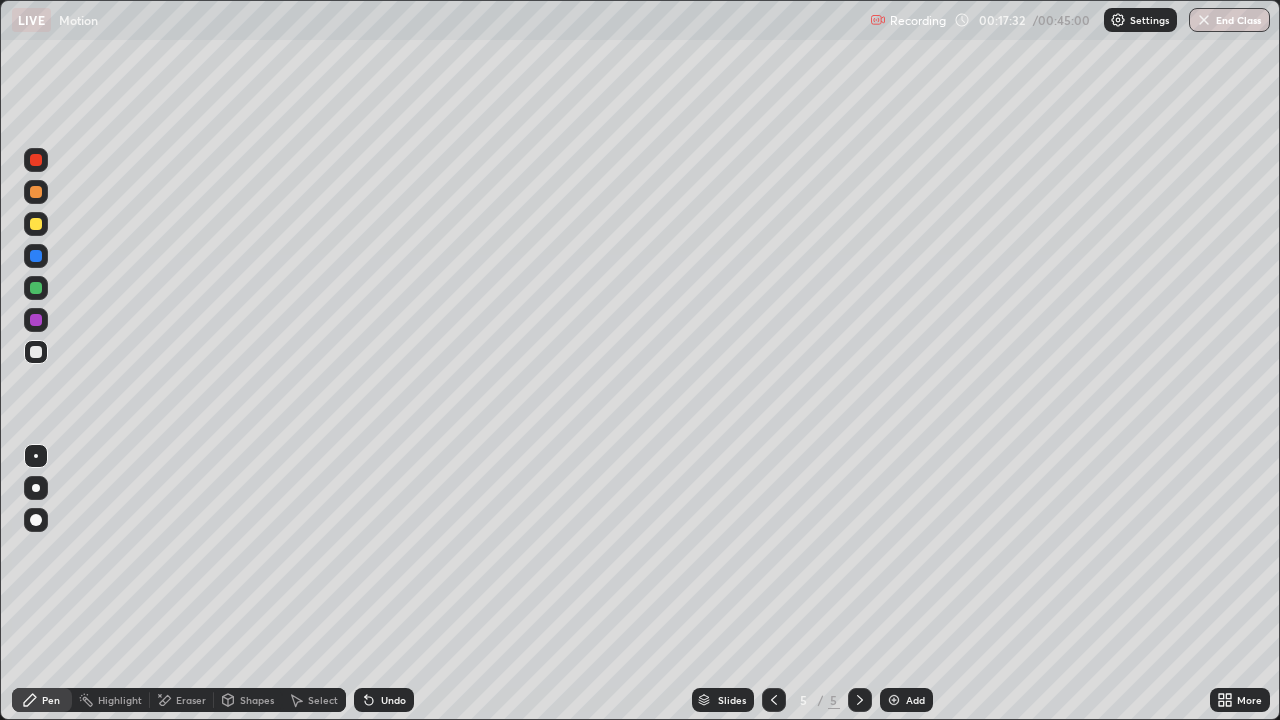 click on "Eraser" at bounding box center [191, 700] 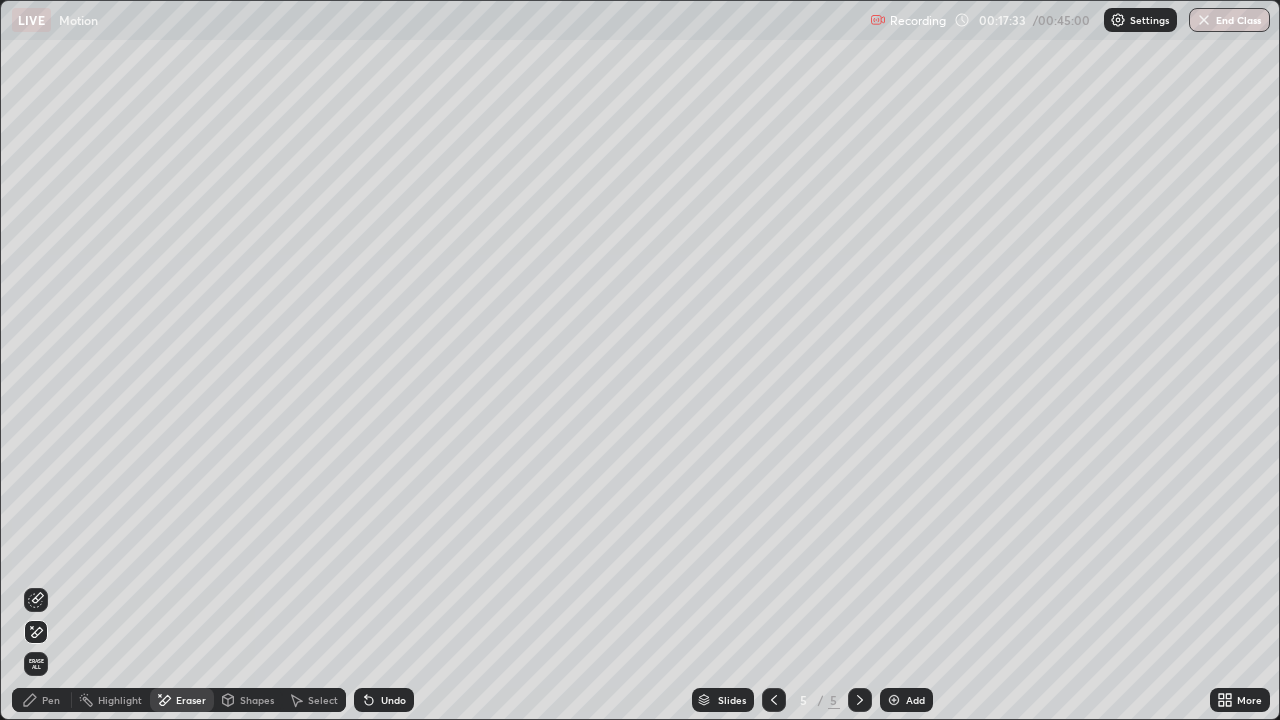 click on "Shapes" at bounding box center [257, 700] 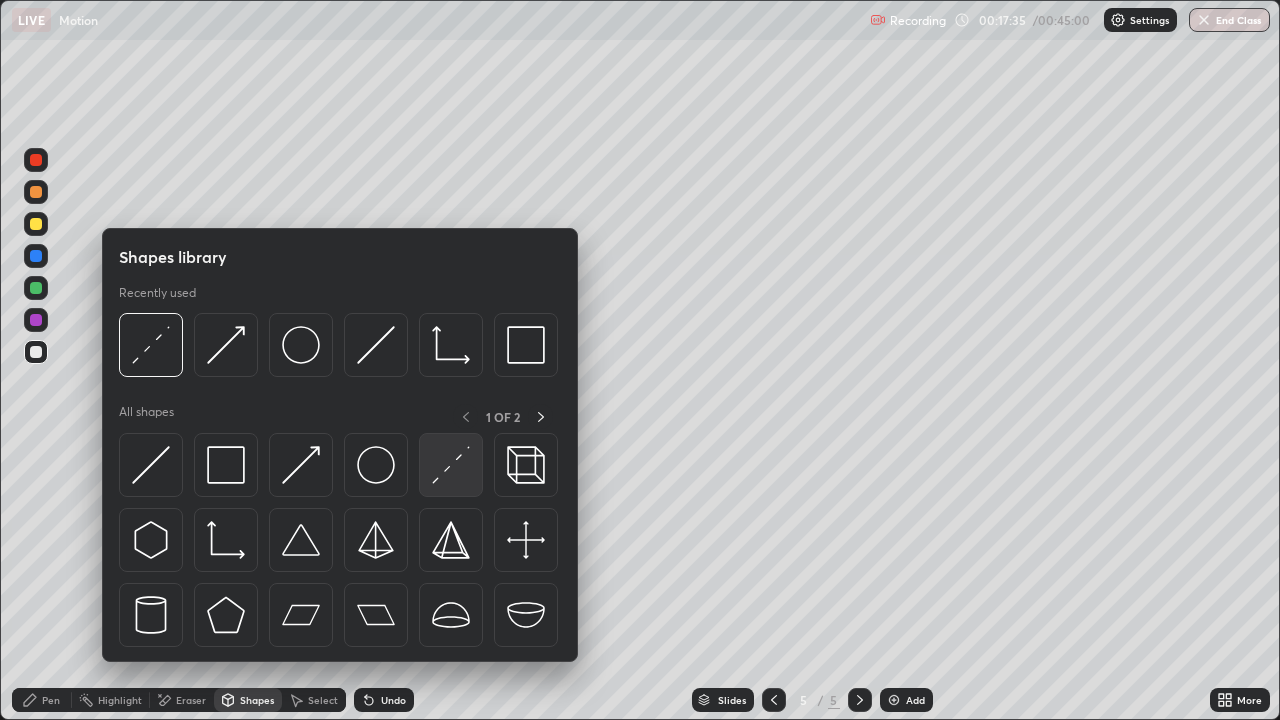 click at bounding box center (451, 465) 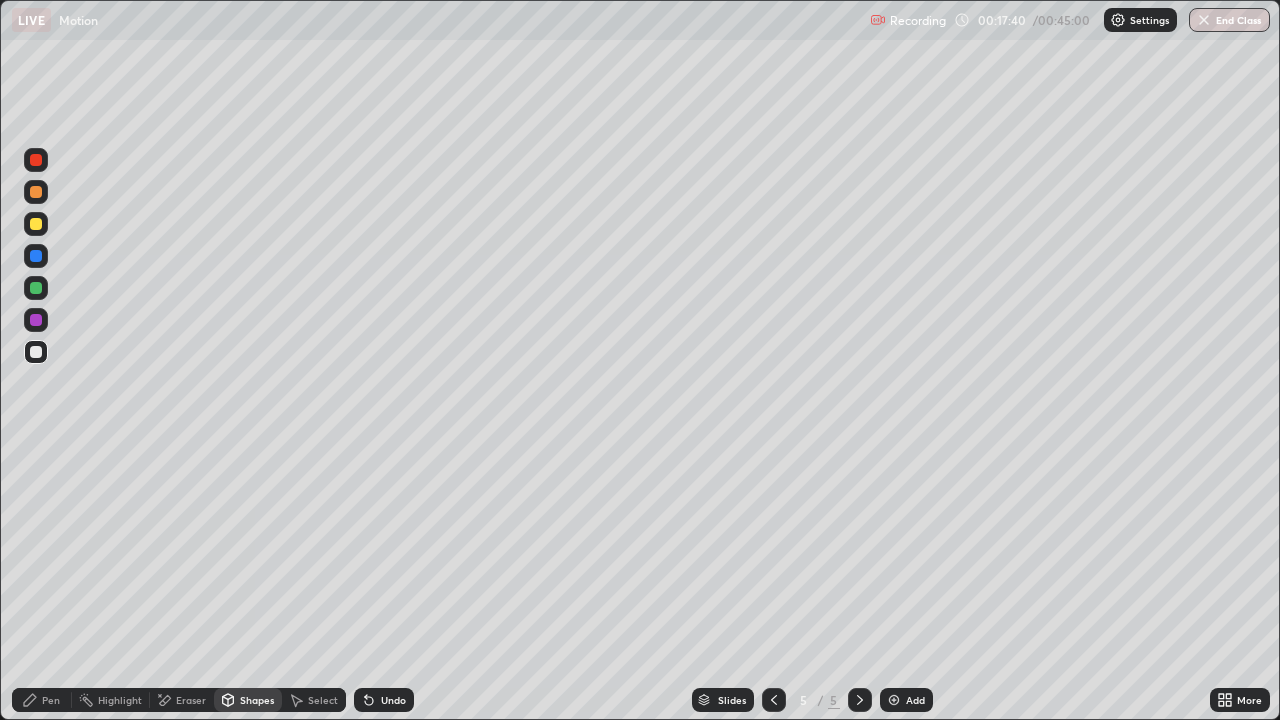 click on "Pen" at bounding box center [42, 700] 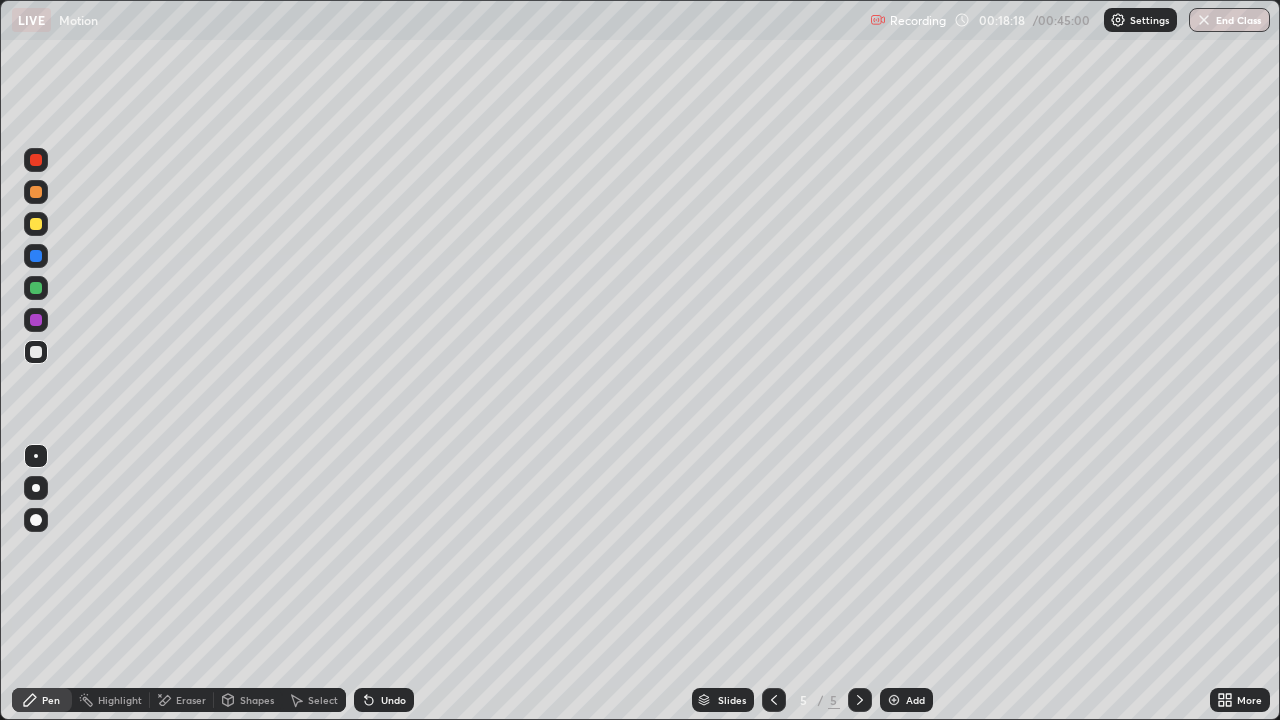 click at bounding box center [36, 288] 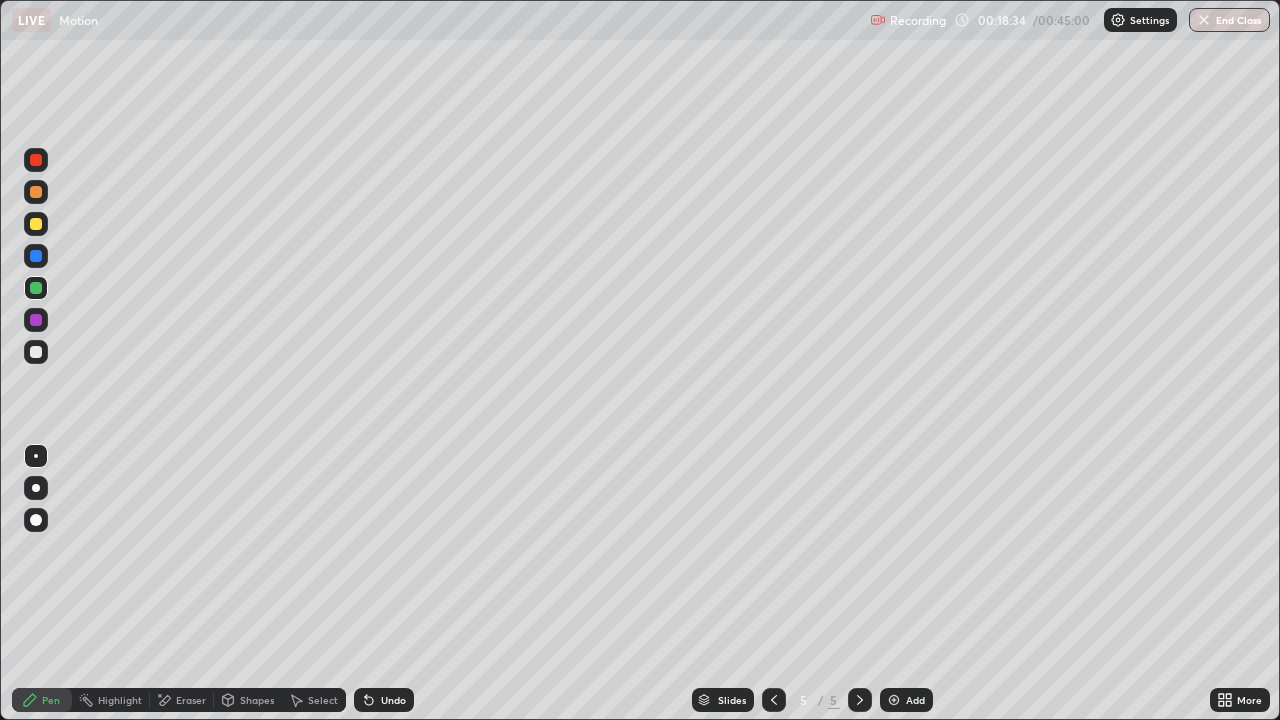 click on "Undo" at bounding box center [384, 700] 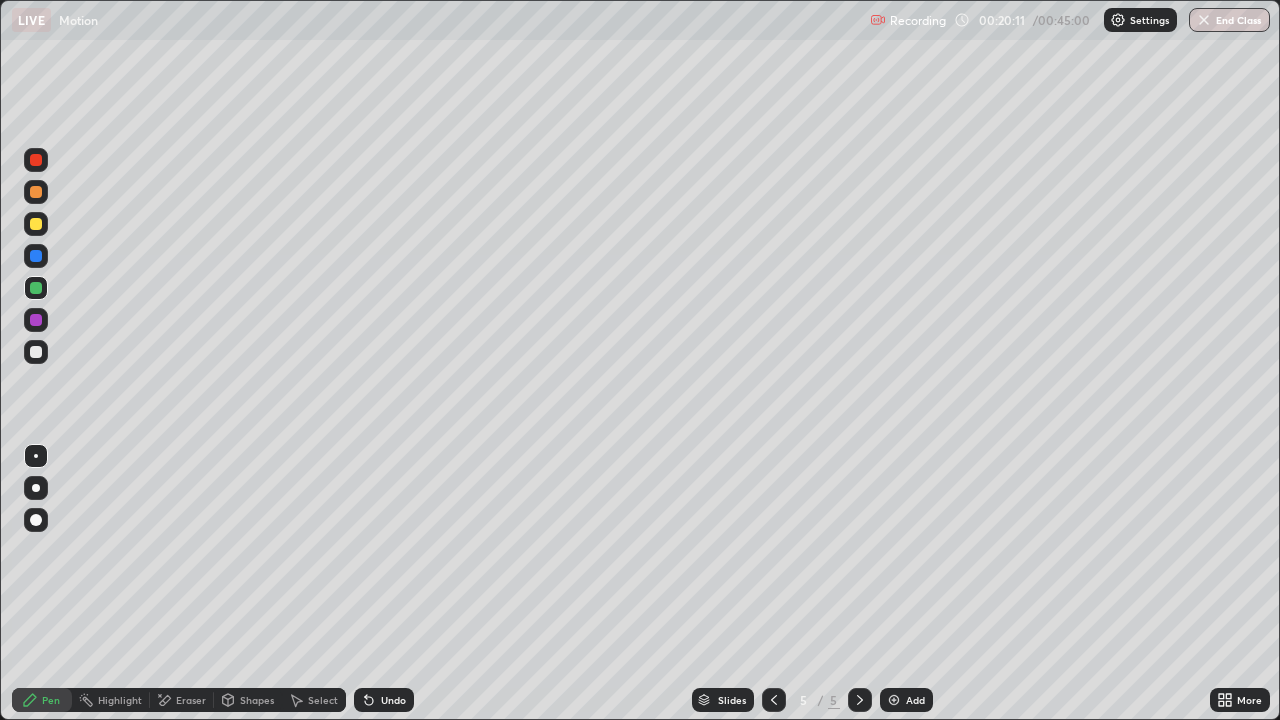 click at bounding box center [36, 320] 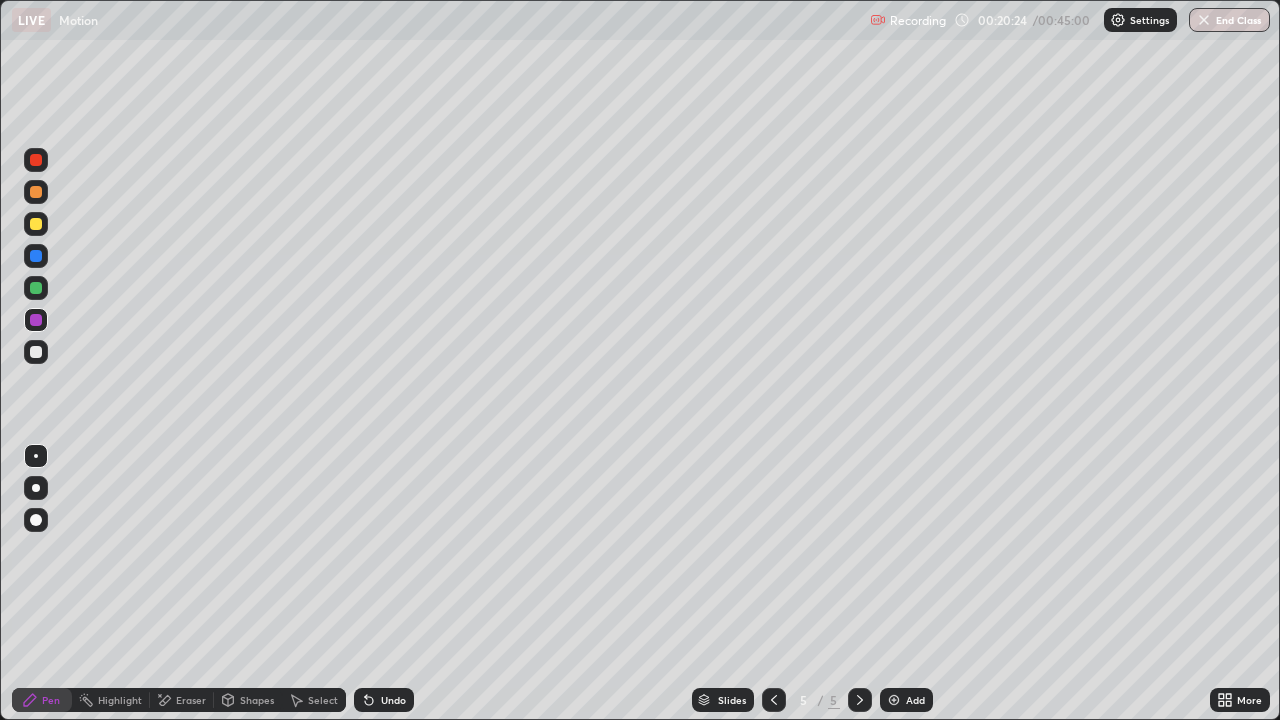 click on "Undo" at bounding box center [384, 700] 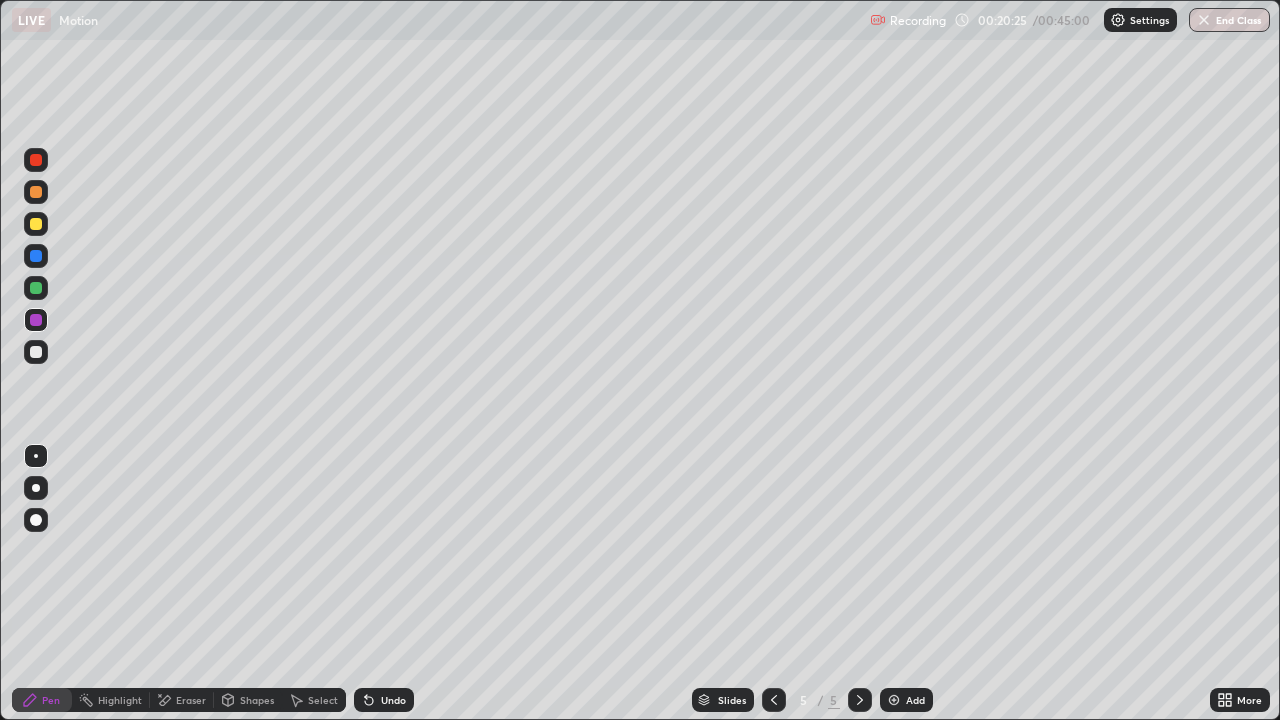 click at bounding box center [36, 288] 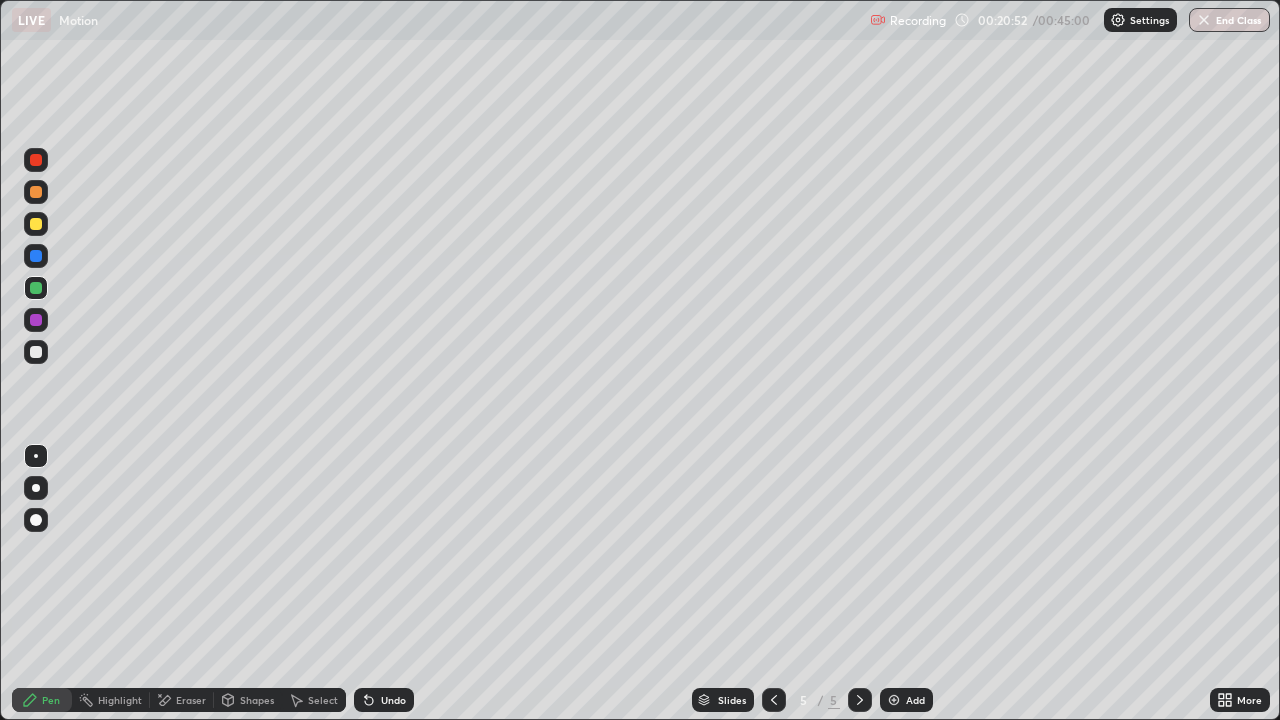 click at bounding box center (36, 352) 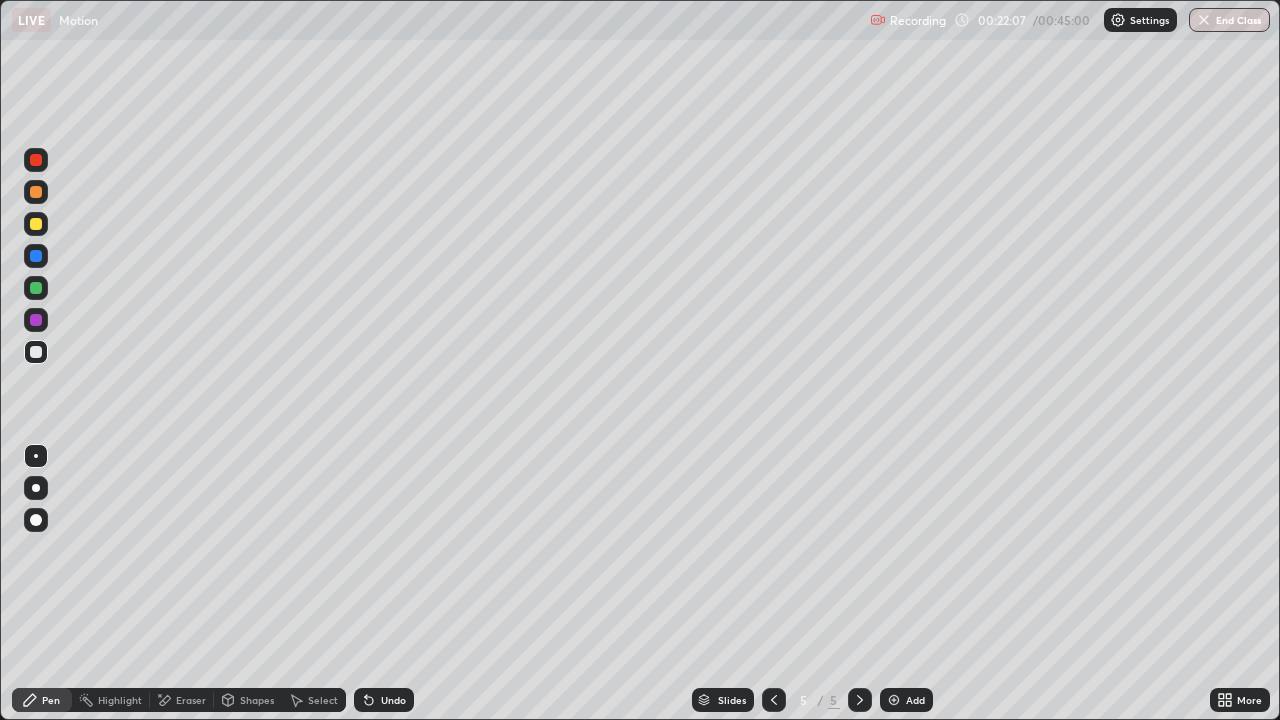 click on "Undo" at bounding box center [384, 700] 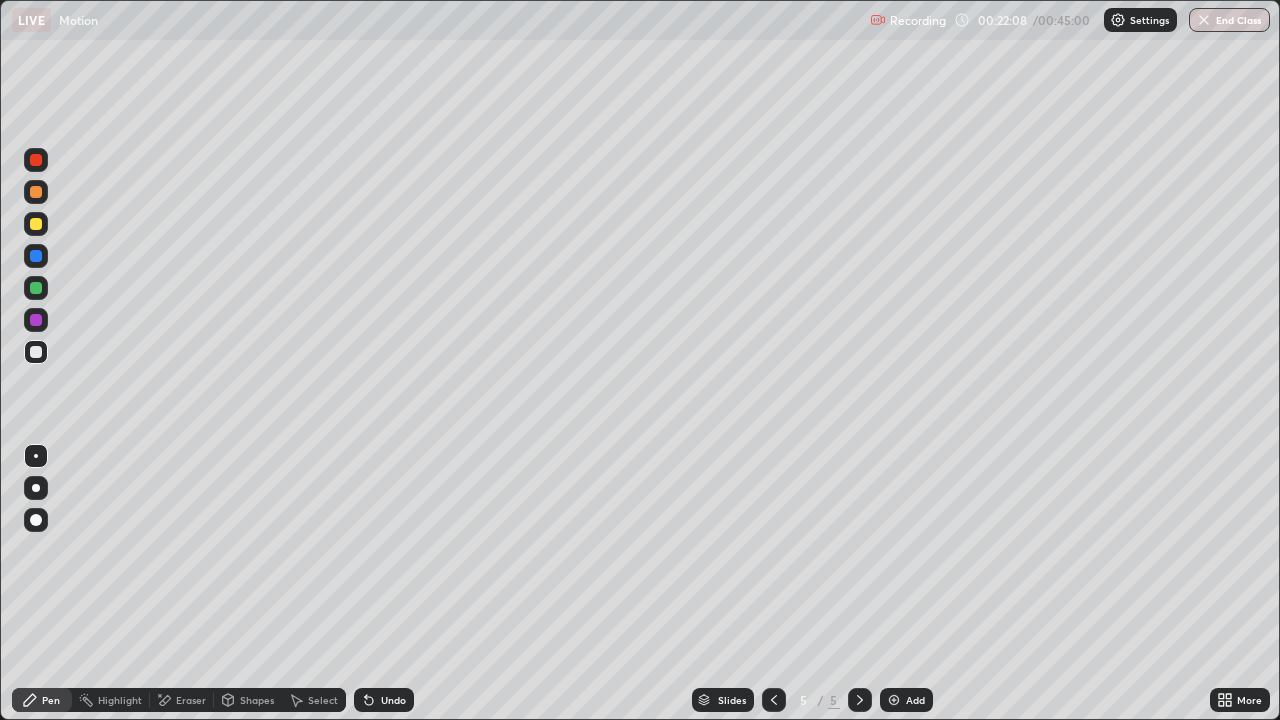 click 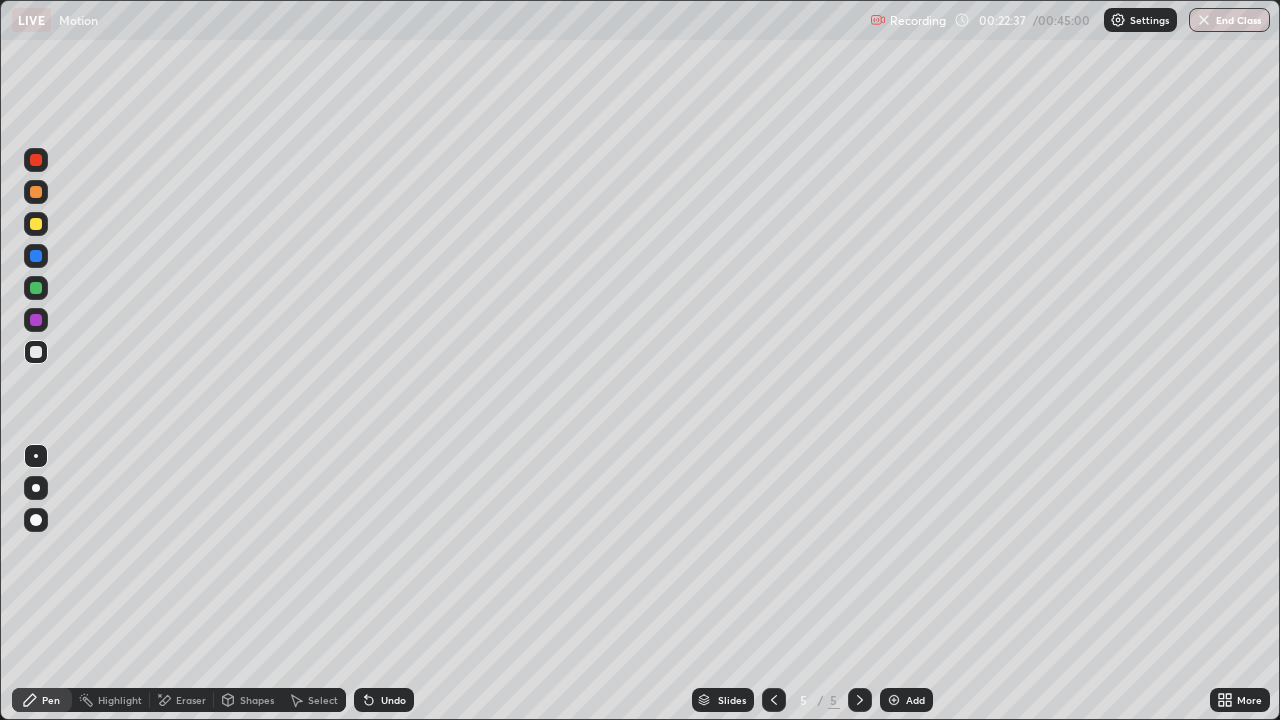 click 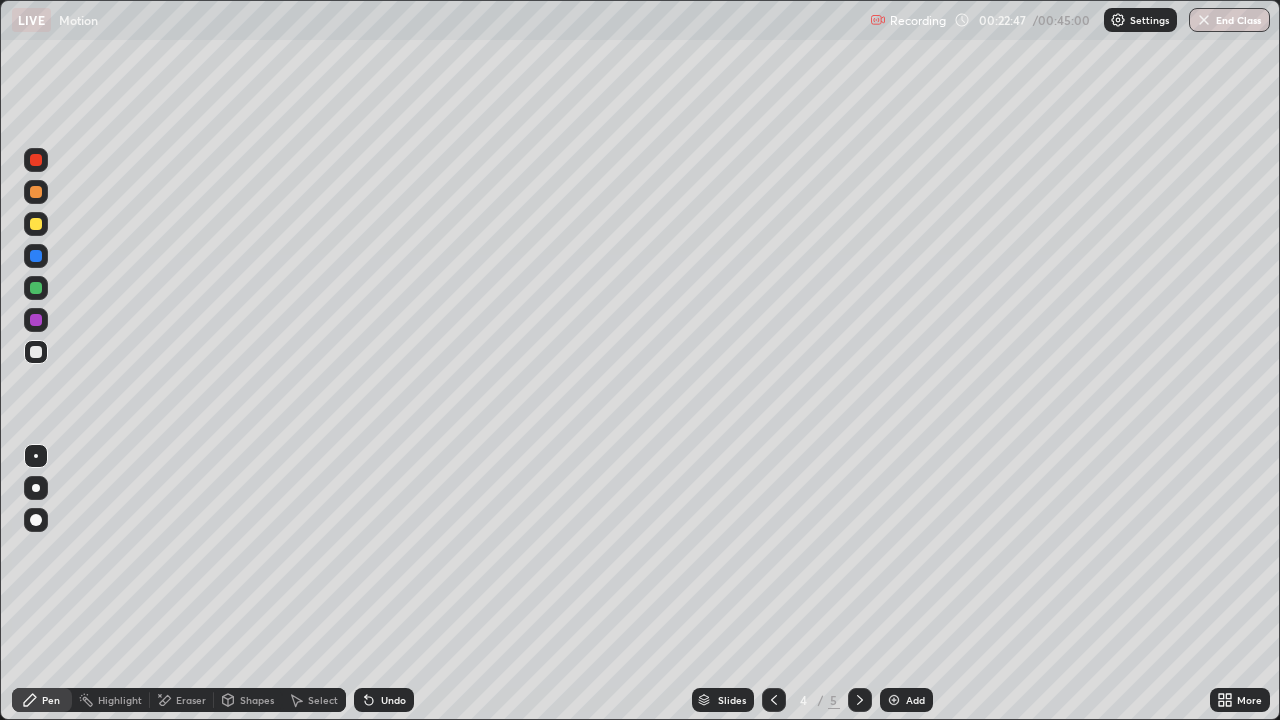click 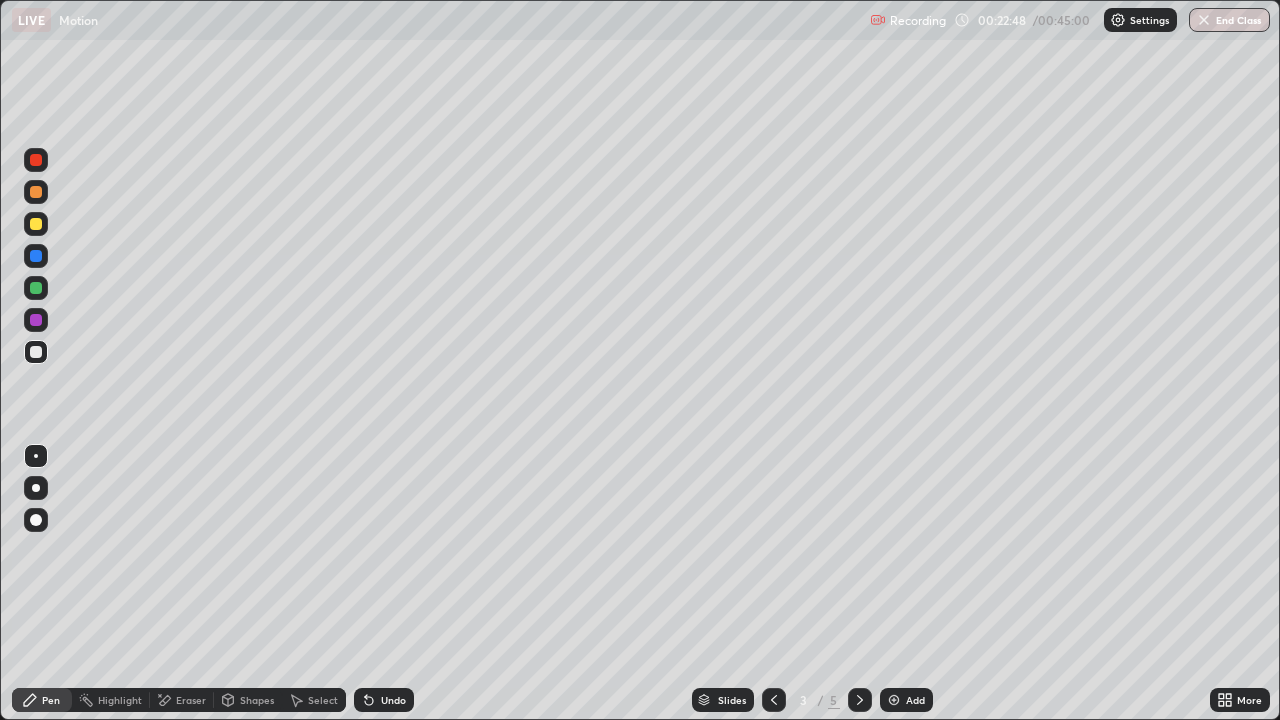click at bounding box center (860, 700) 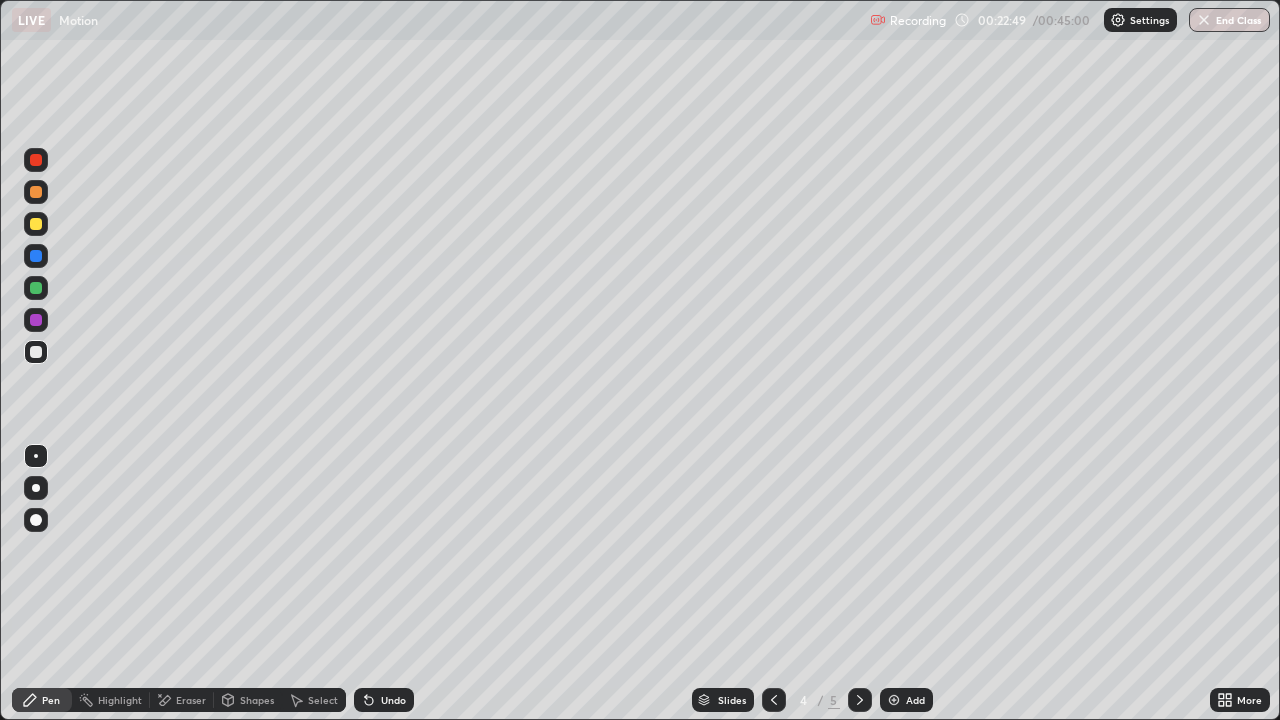 click 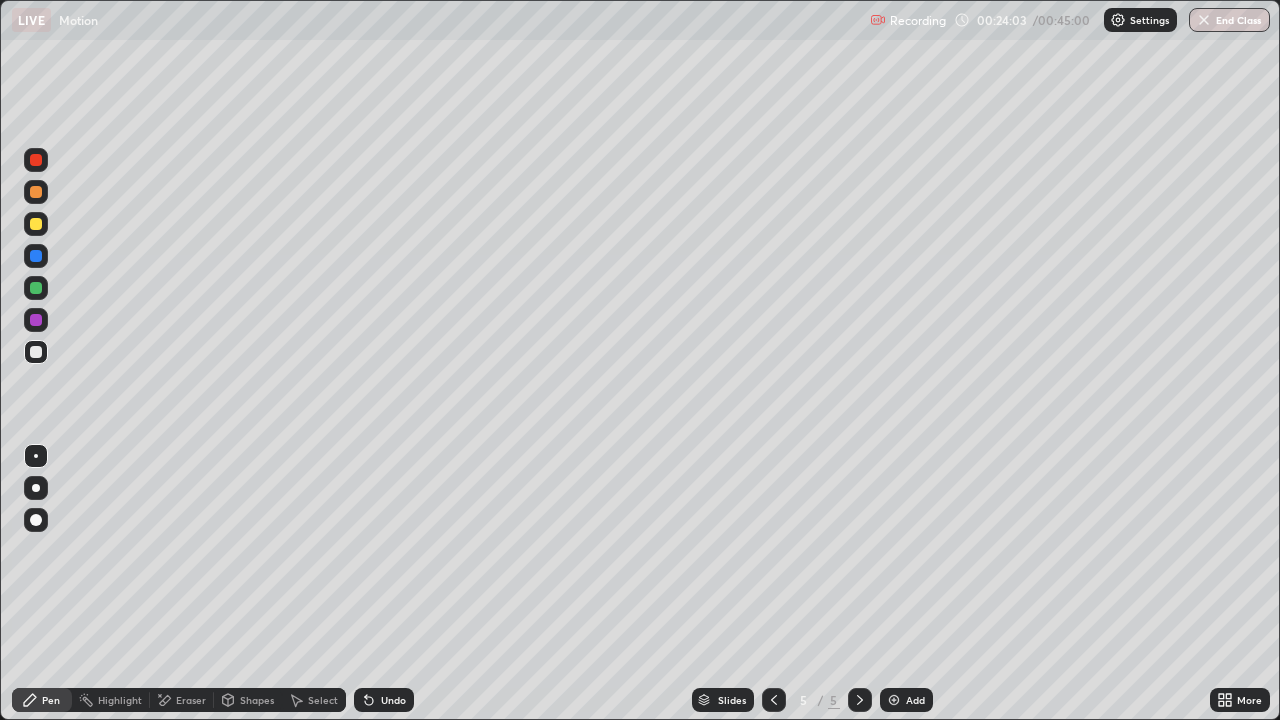 click on "Undo" at bounding box center (393, 700) 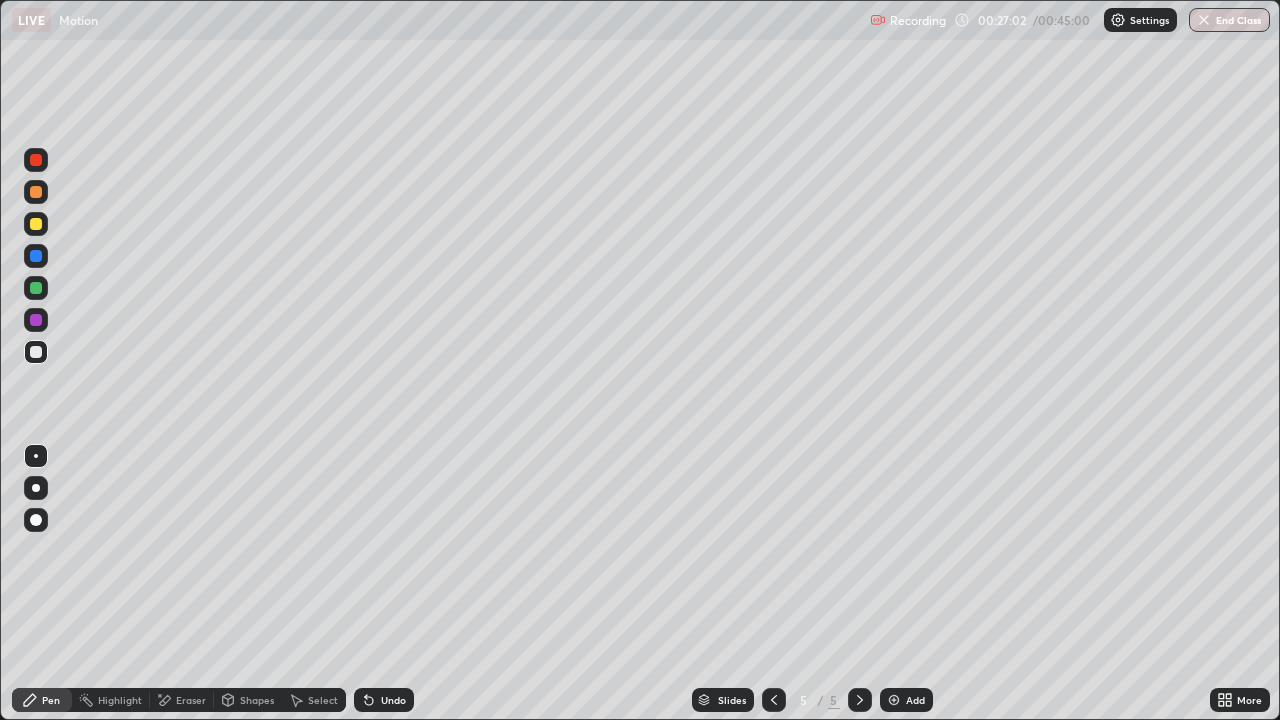 click at bounding box center [36, 224] 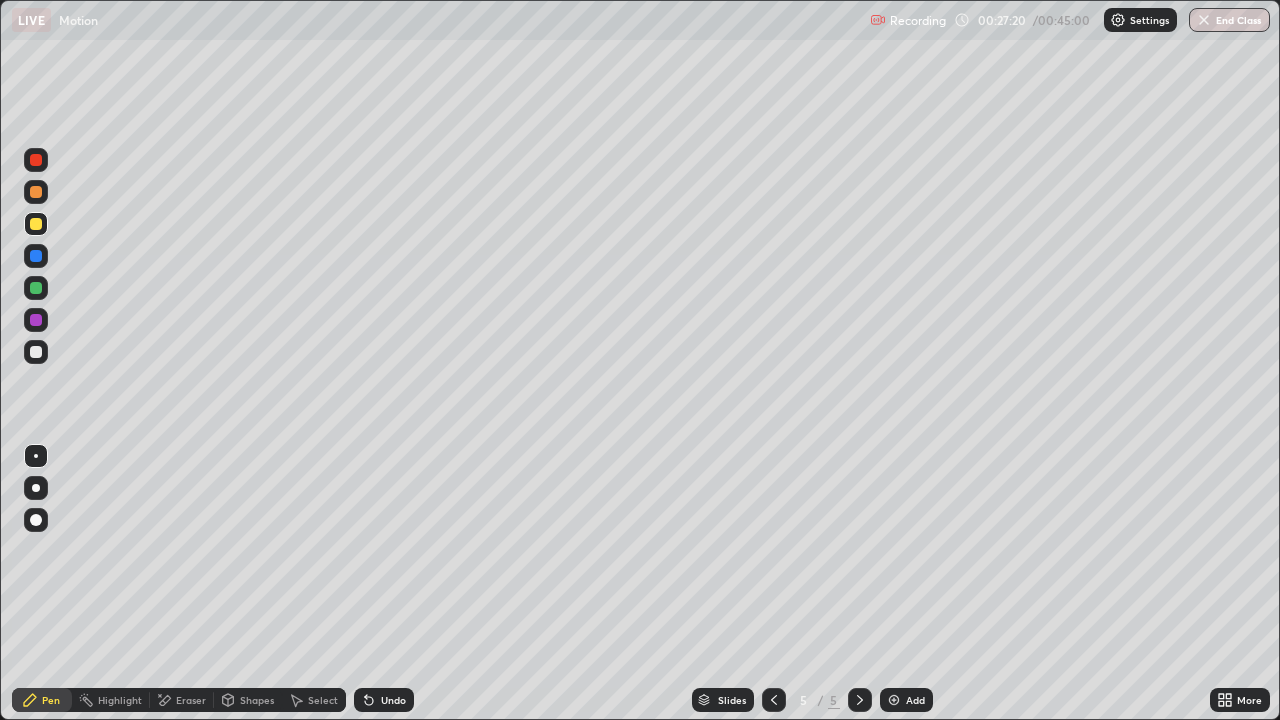 click at bounding box center (36, 288) 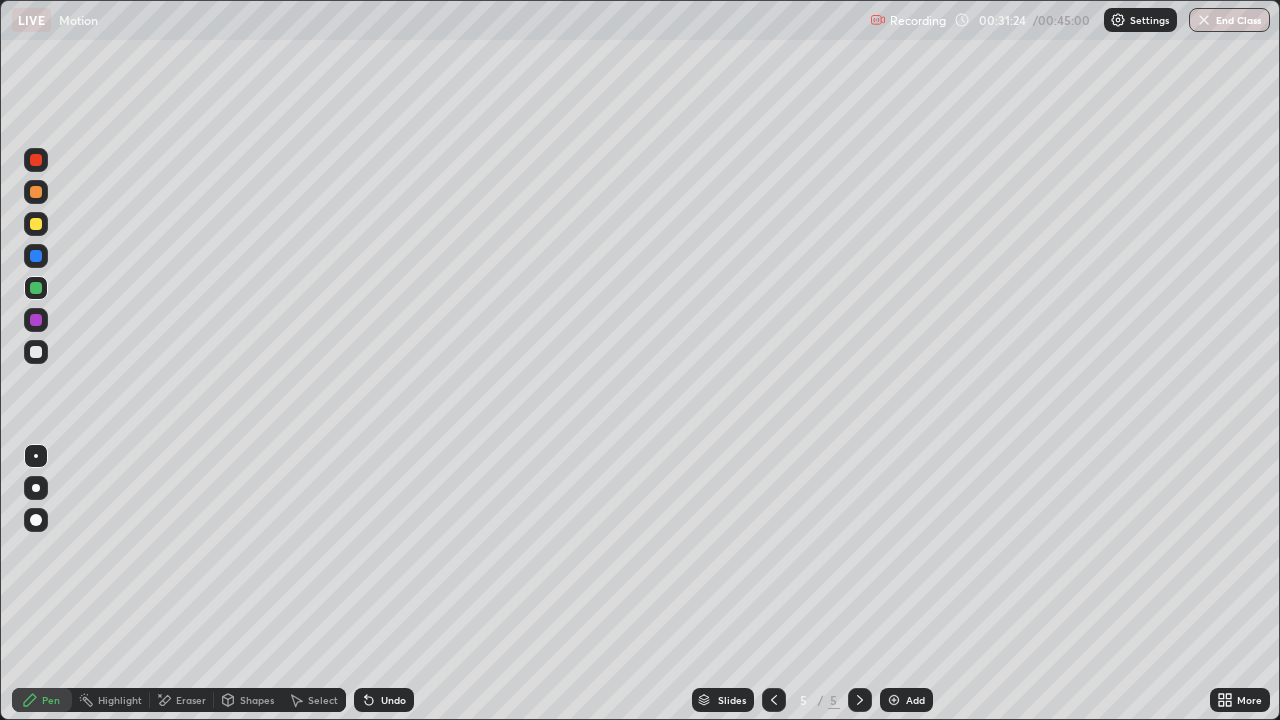 click on "Select" at bounding box center [314, 700] 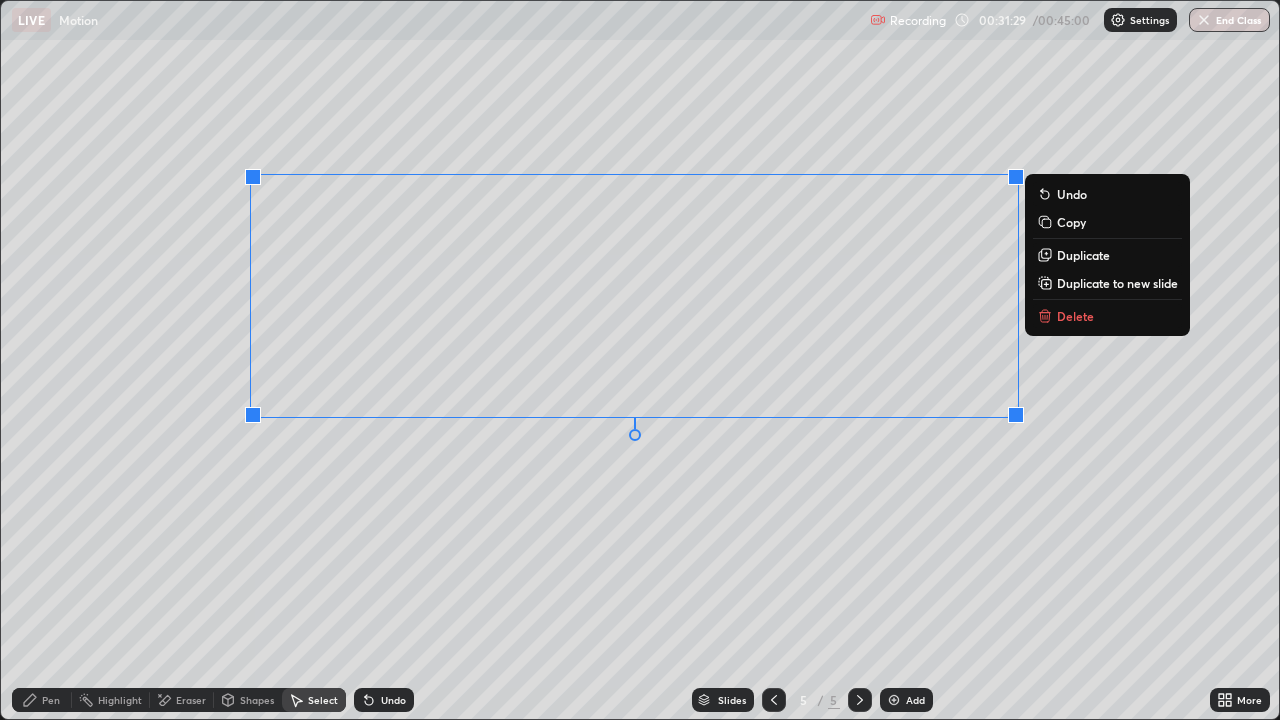 click on "Copy" at bounding box center [1071, 222] 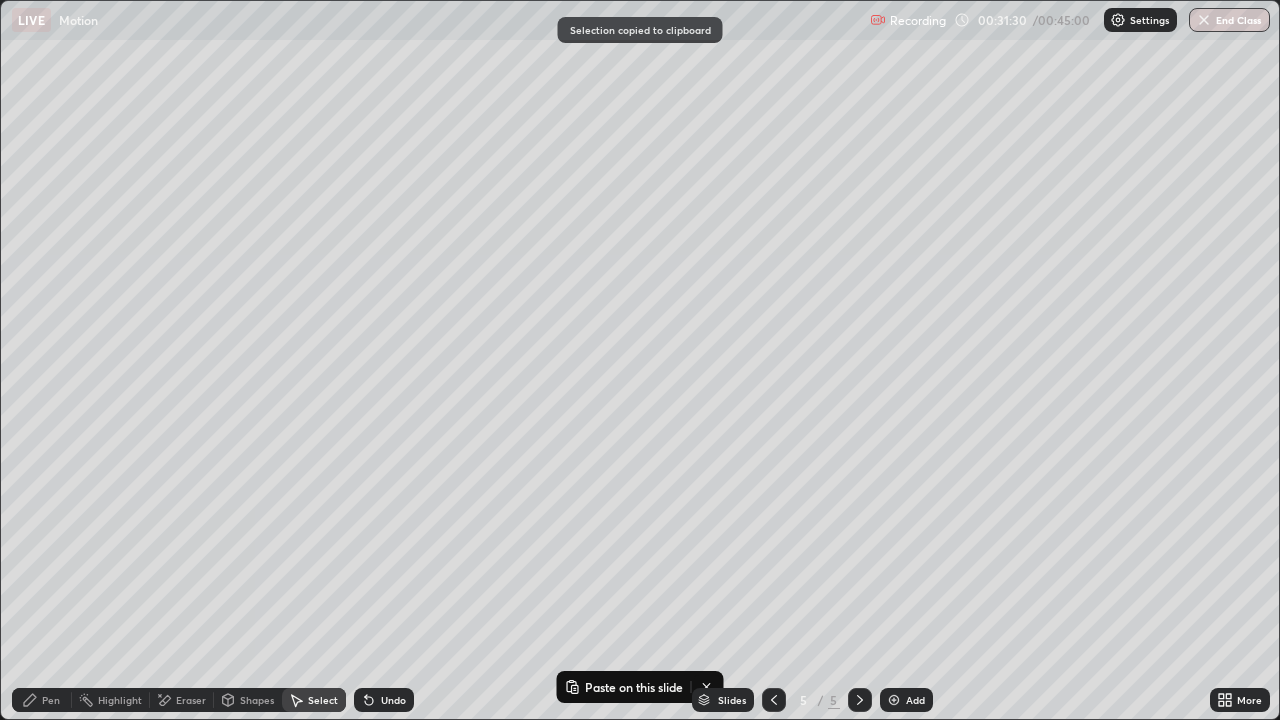 click at bounding box center (894, 700) 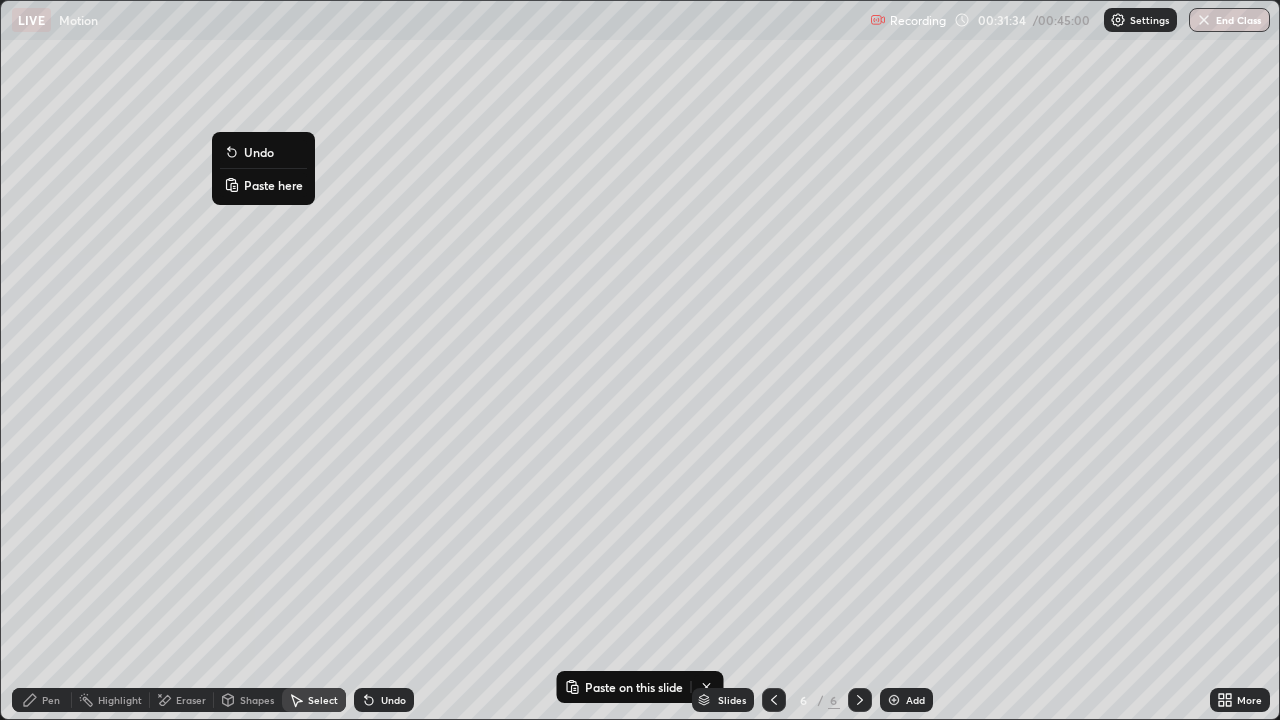 click on "Paste here" at bounding box center (273, 185) 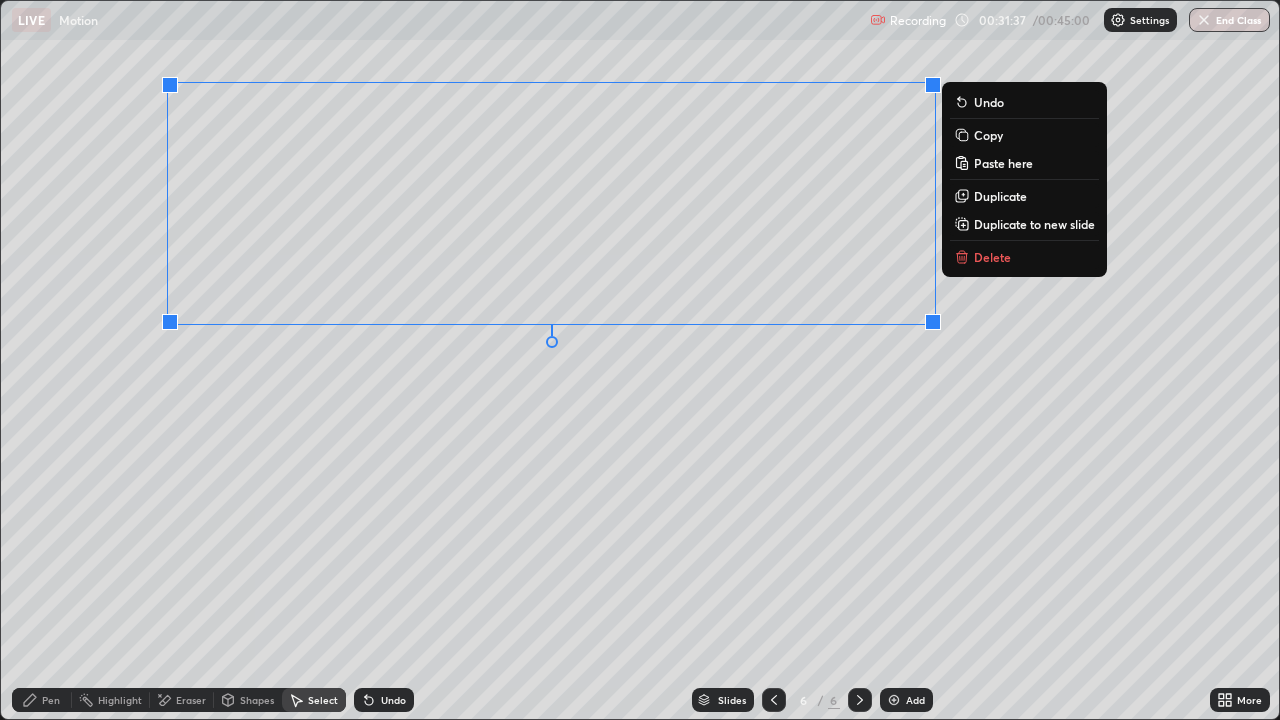 click on "Pen" at bounding box center [51, 700] 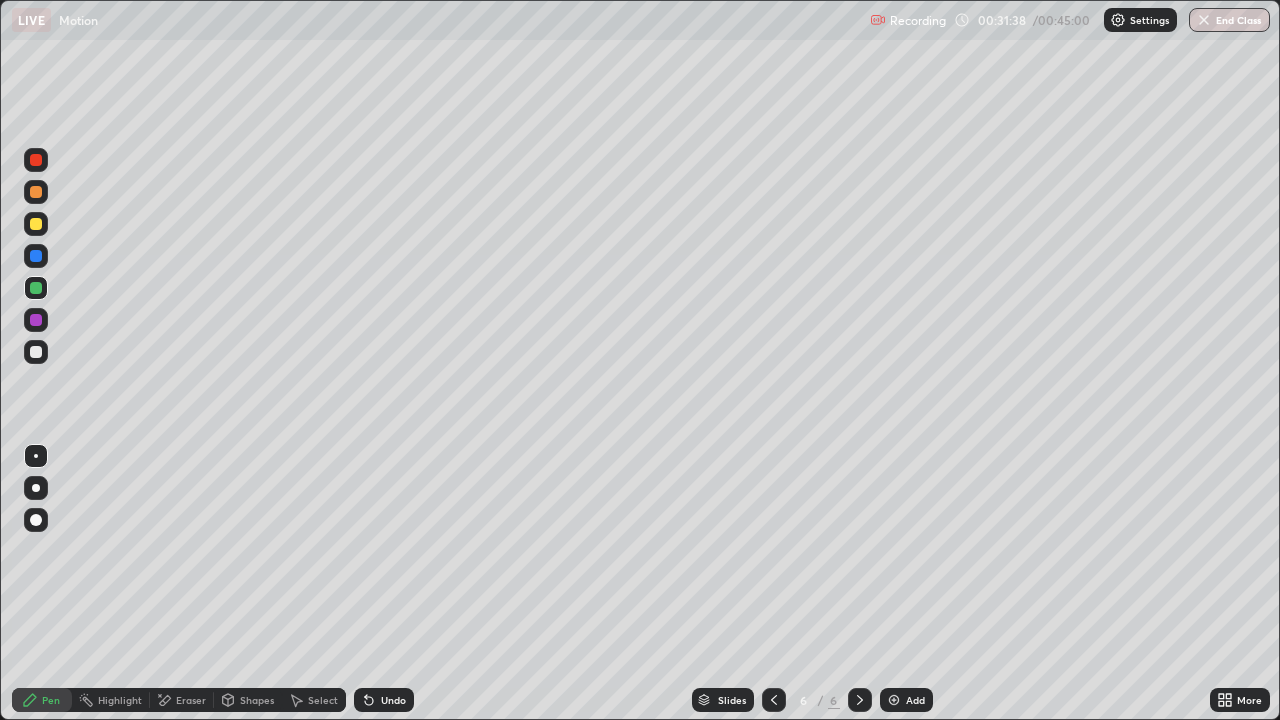 click on "Eraser" at bounding box center [191, 700] 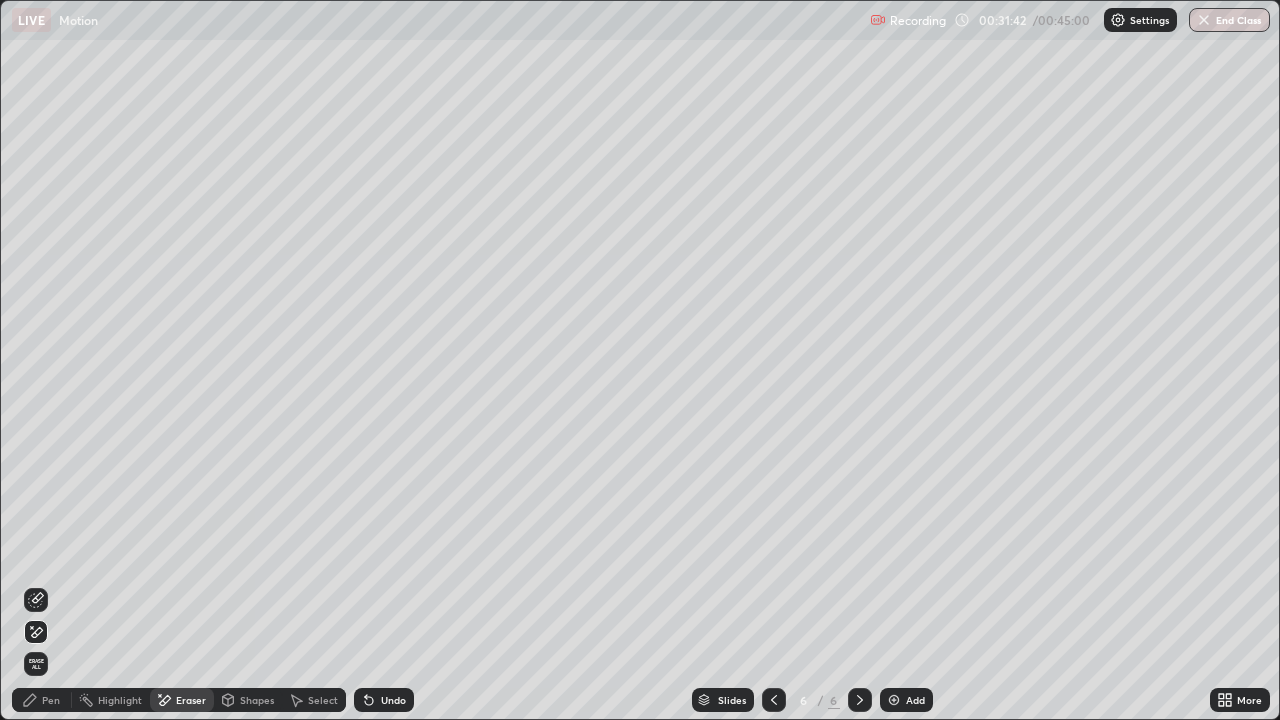 click 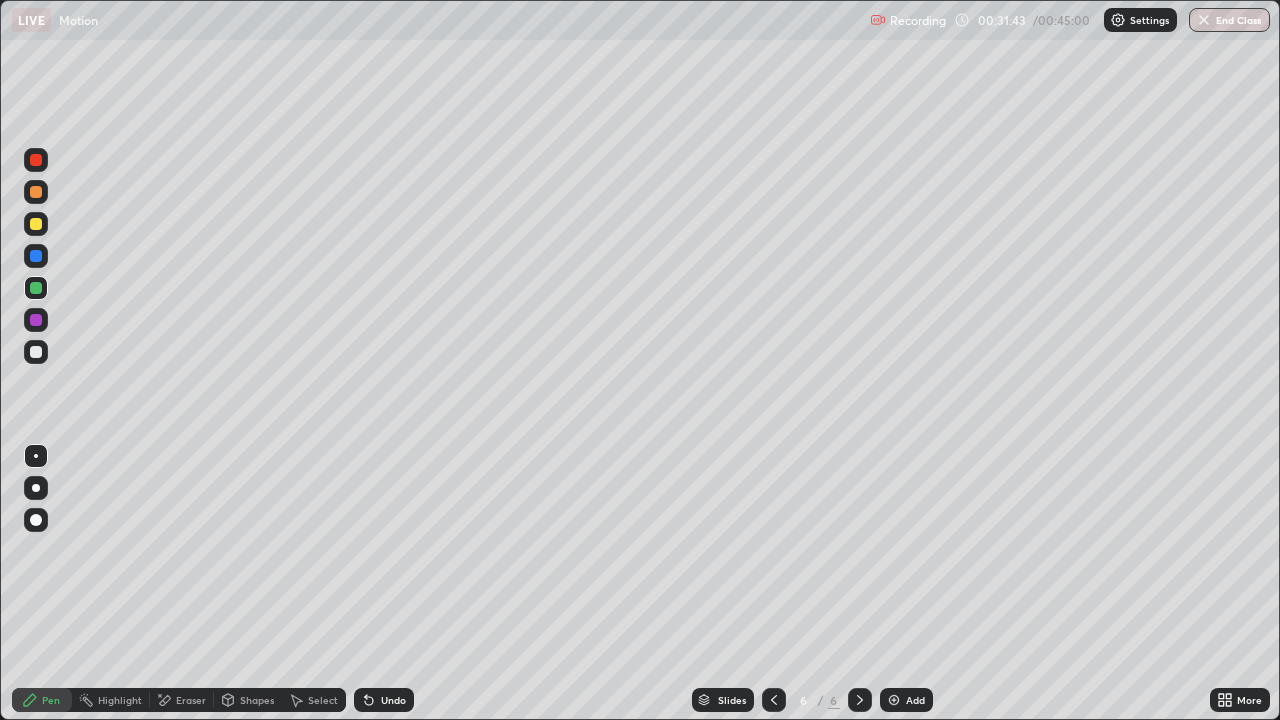 click at bounding box center (36, 352) 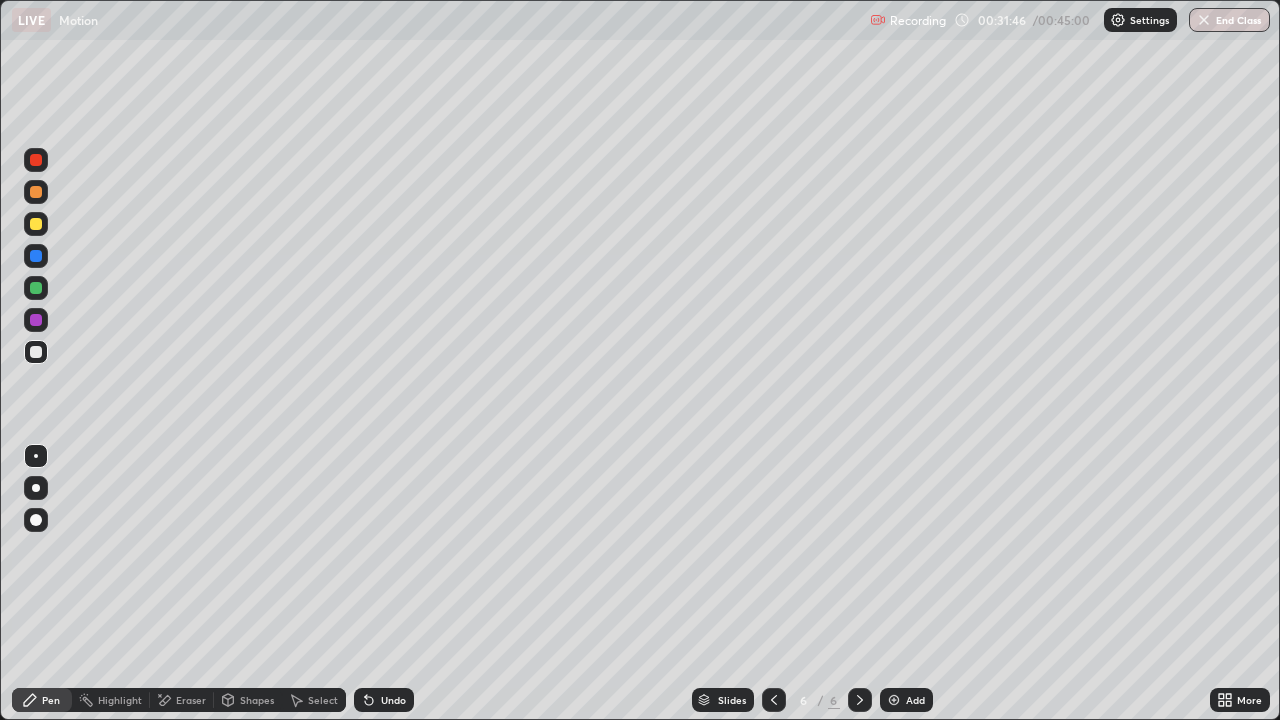 click at bounding box center (36, 288) 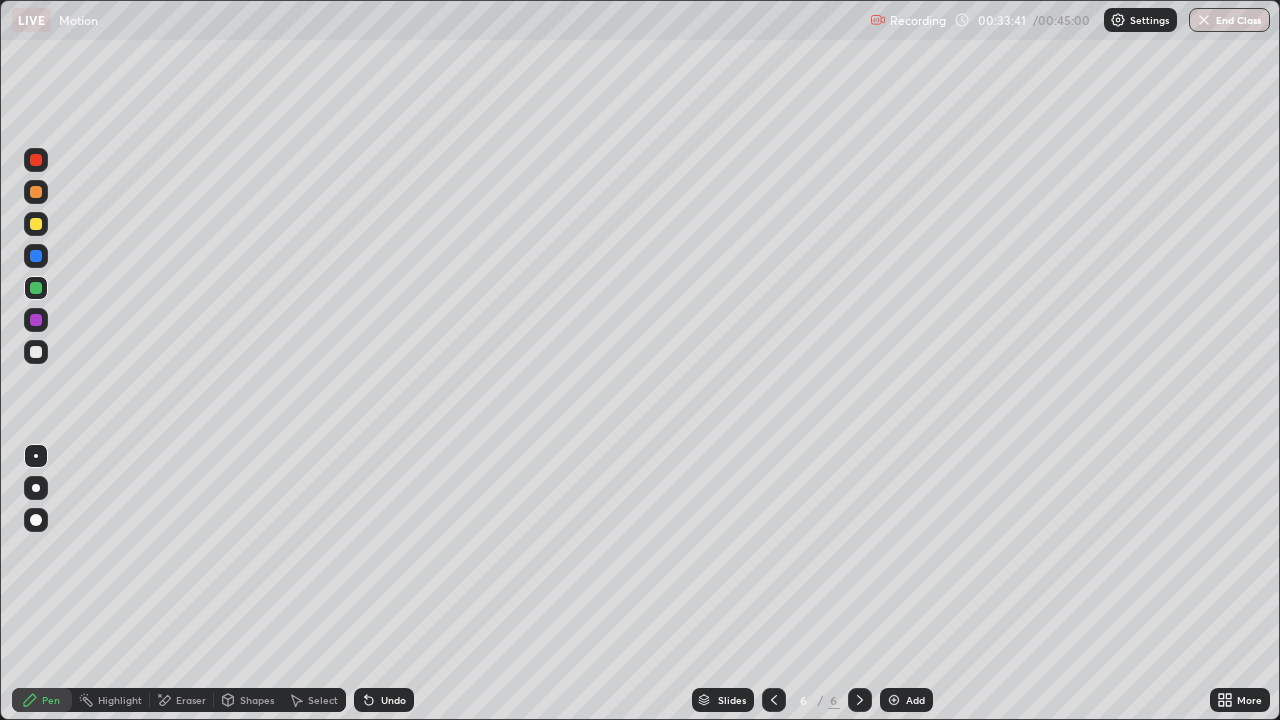 click at bounding box center [894, 700] 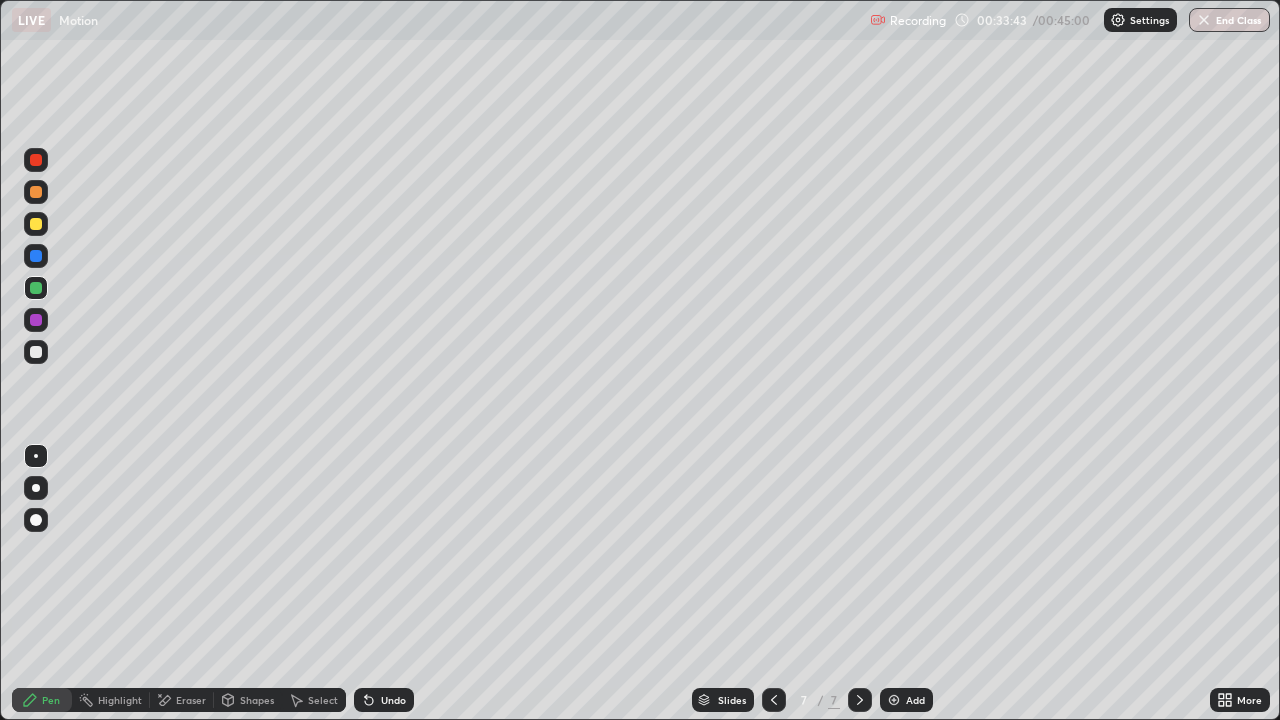 click on "Select" at bounding box center (314, 700) 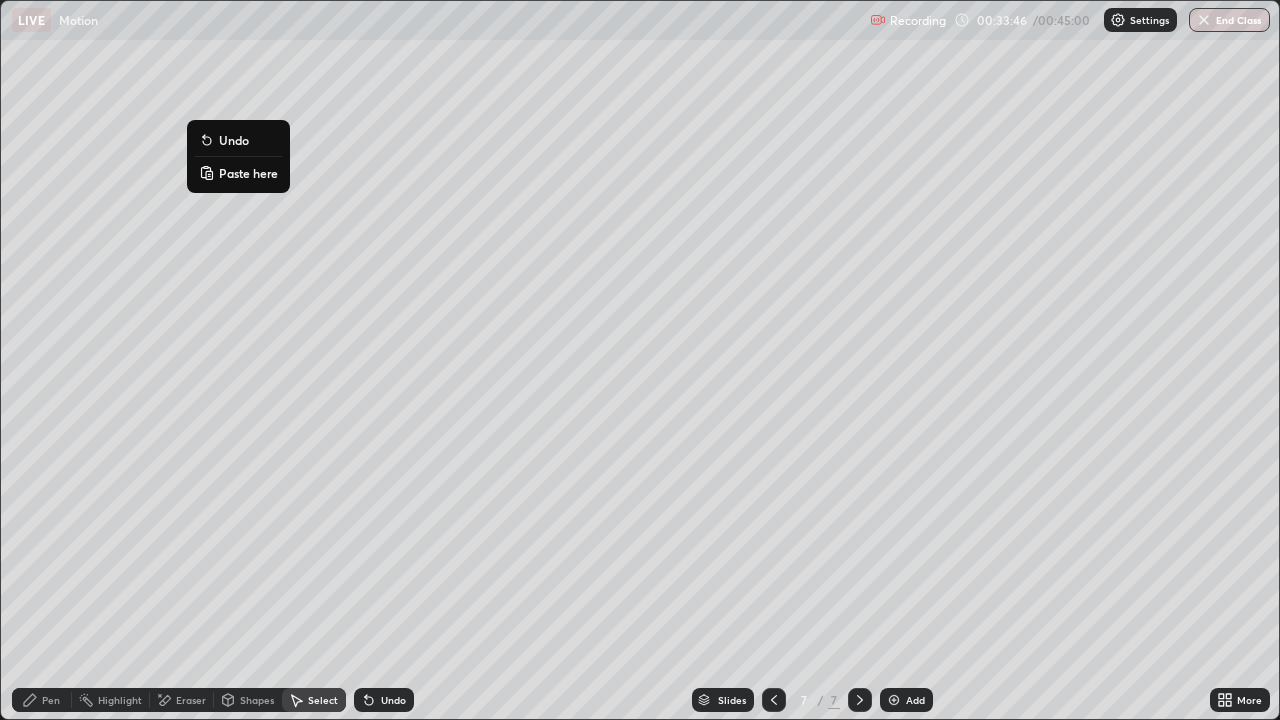 click on "Paste here" at bounding box center (248, 173) 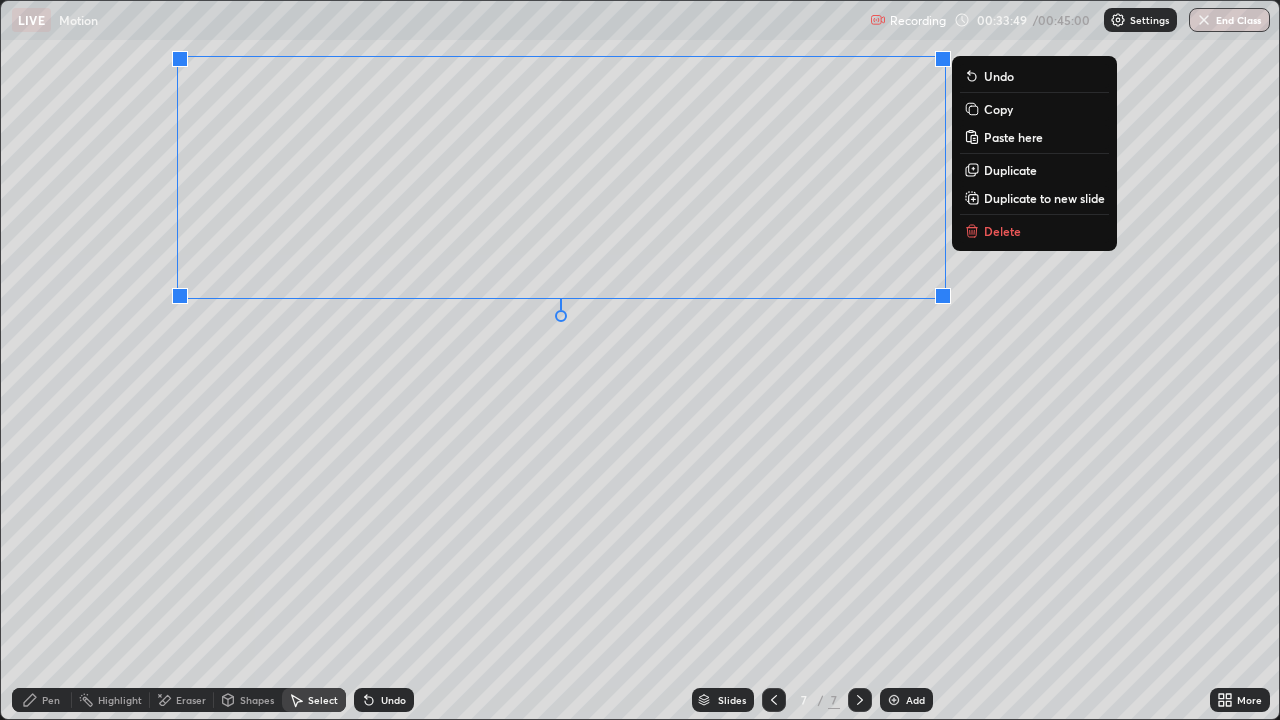click on "Pen" at bounding box center [51, 700] 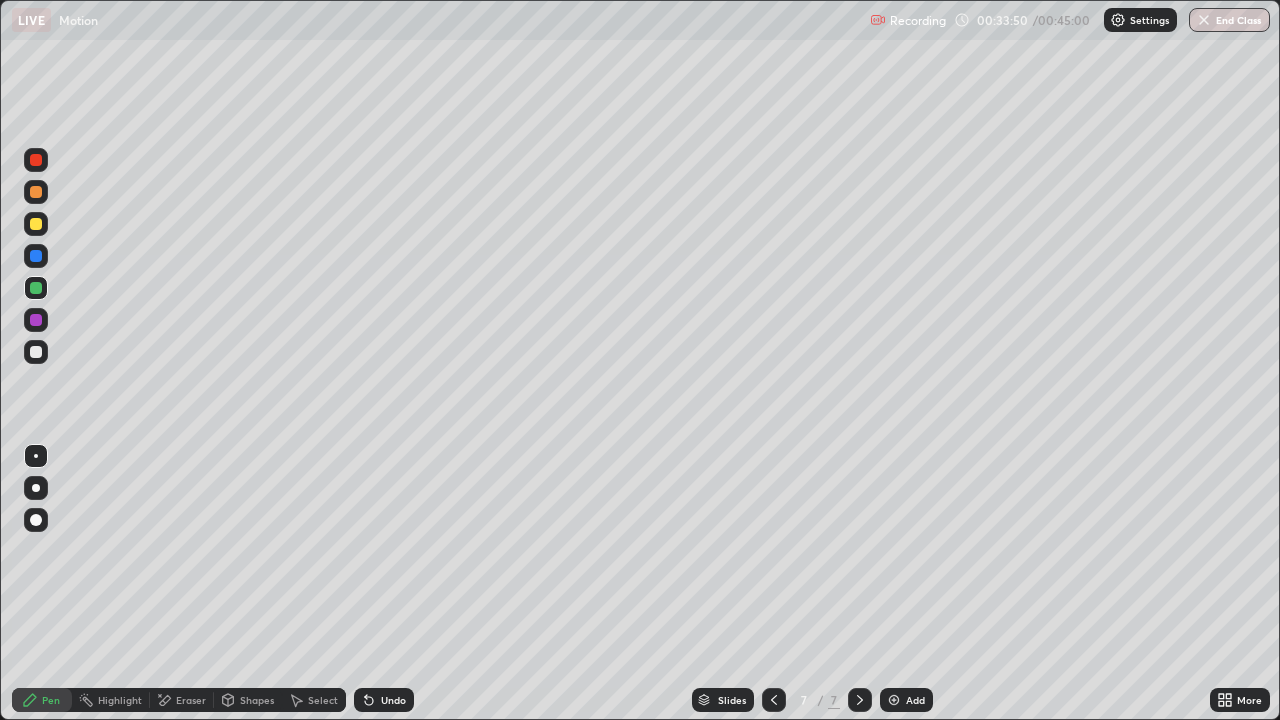 click on "Eraser" at bounding box center [182, 700] 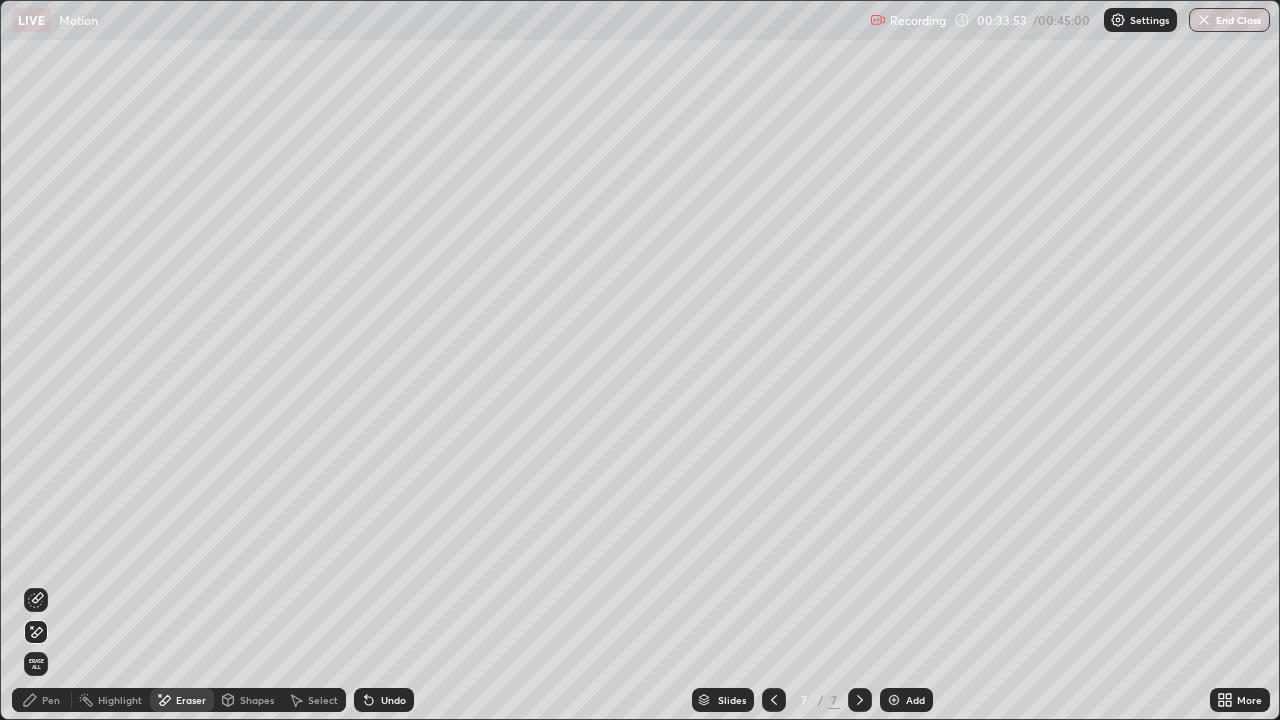 click 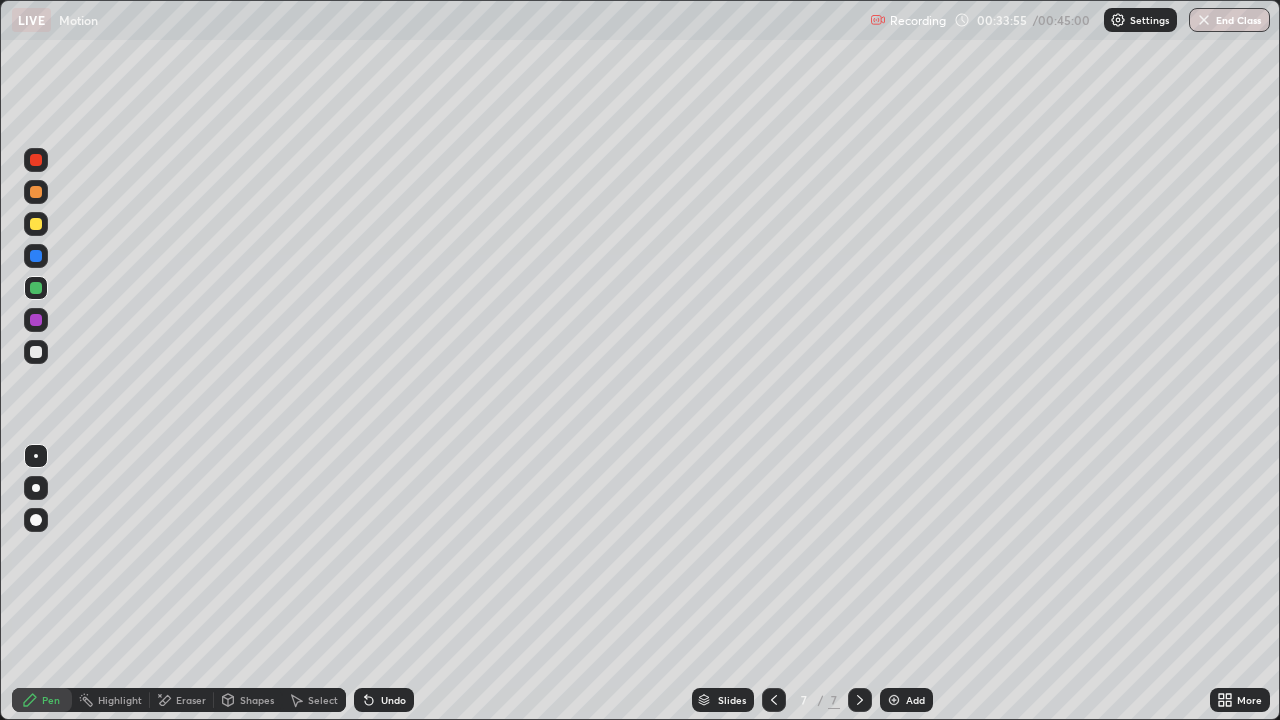 click at bounding box center [36, 352] 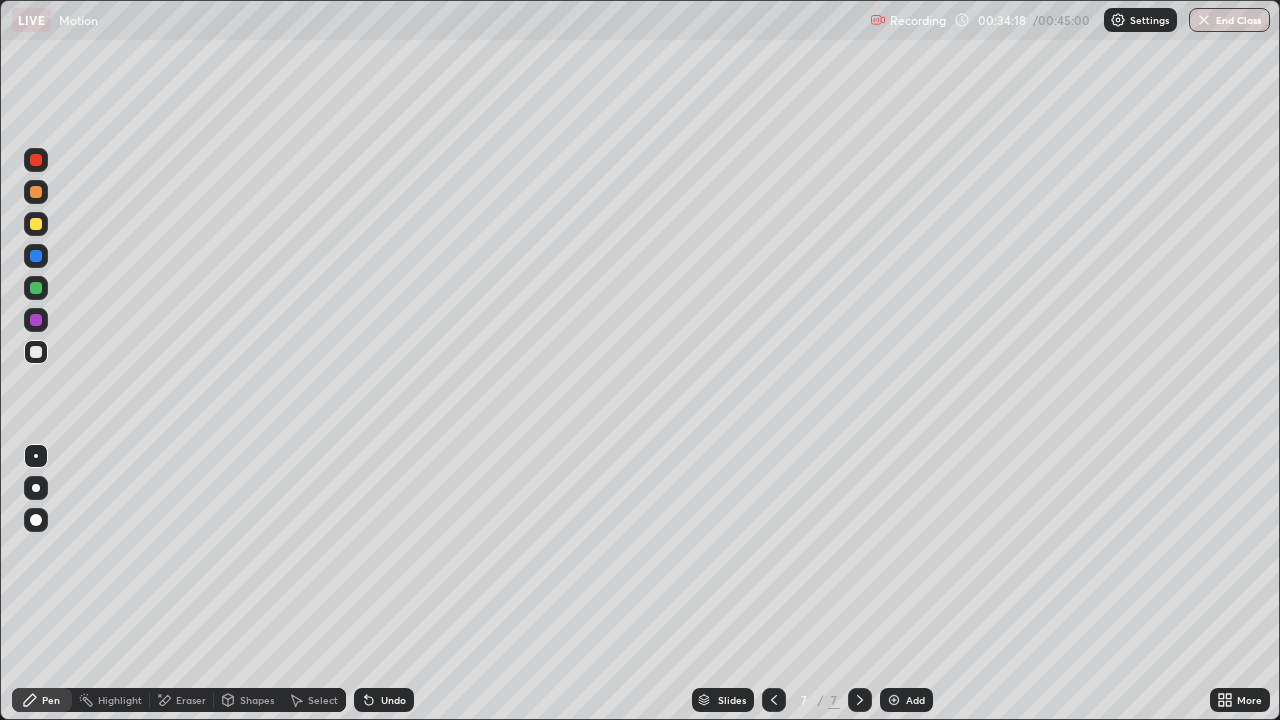 click on "Undo" at bounding box center (384, 700) 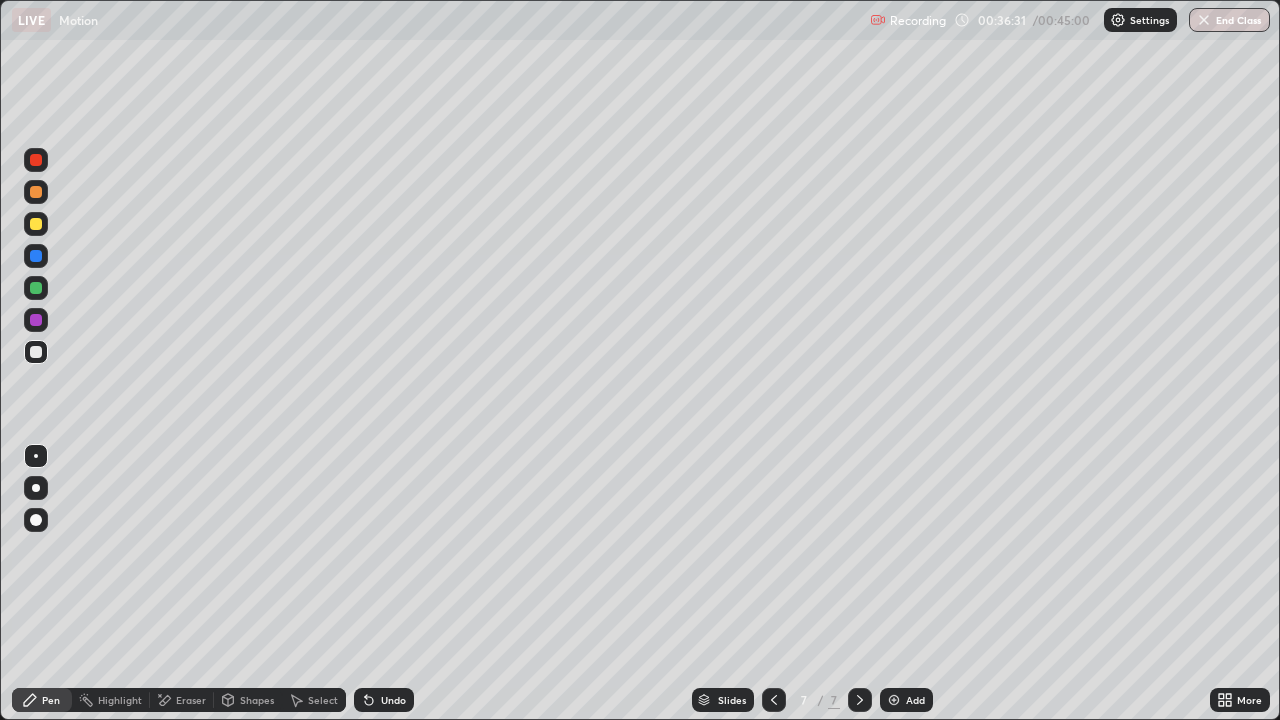 click 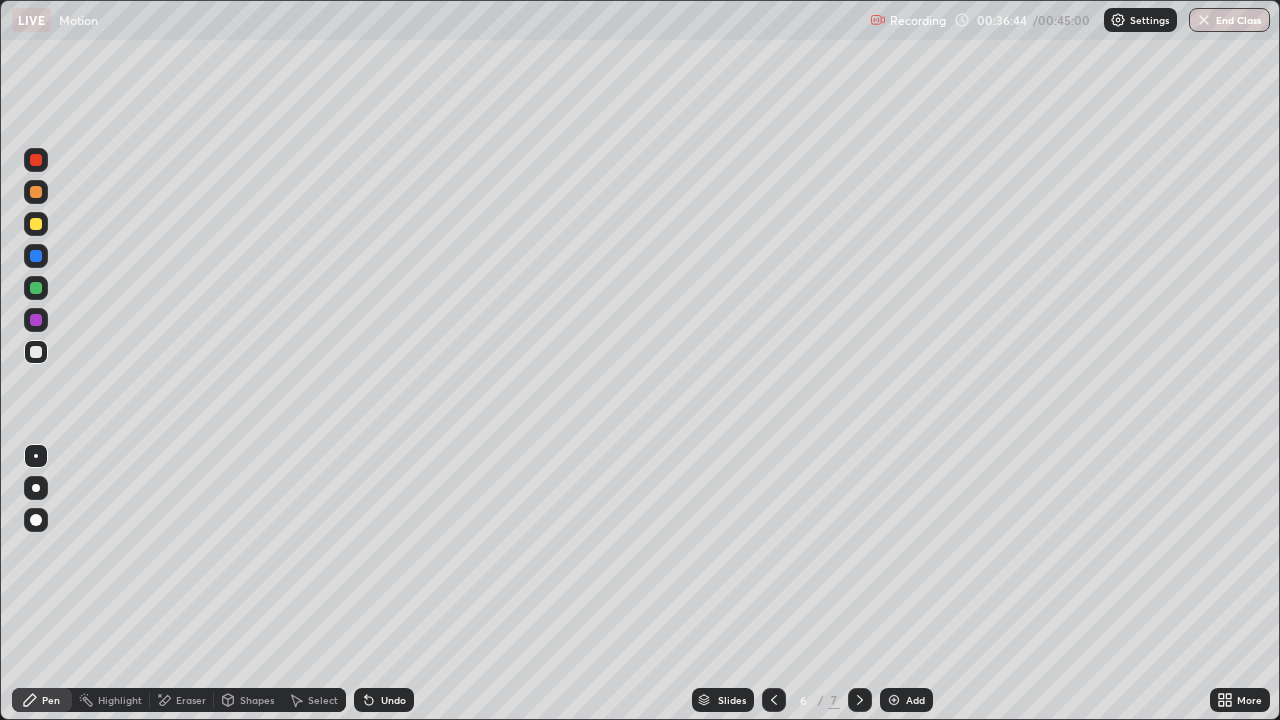 click 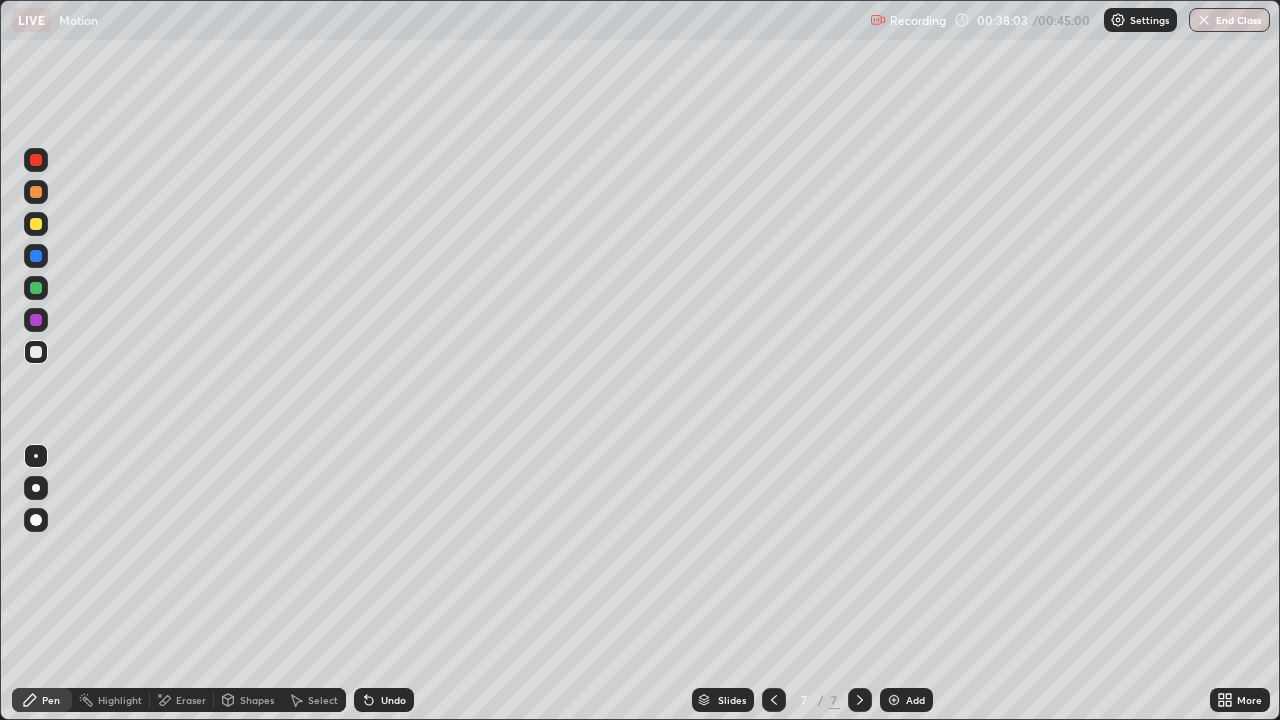 click at bounding box center [894, 700] 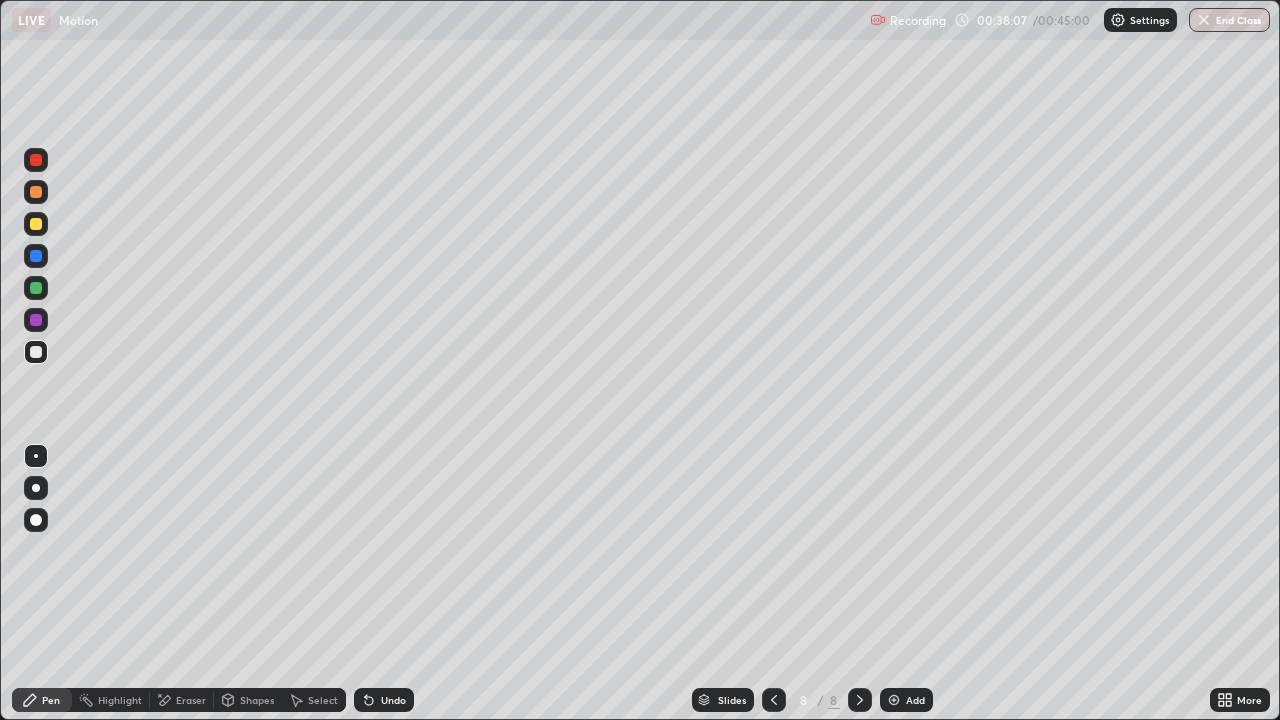 click 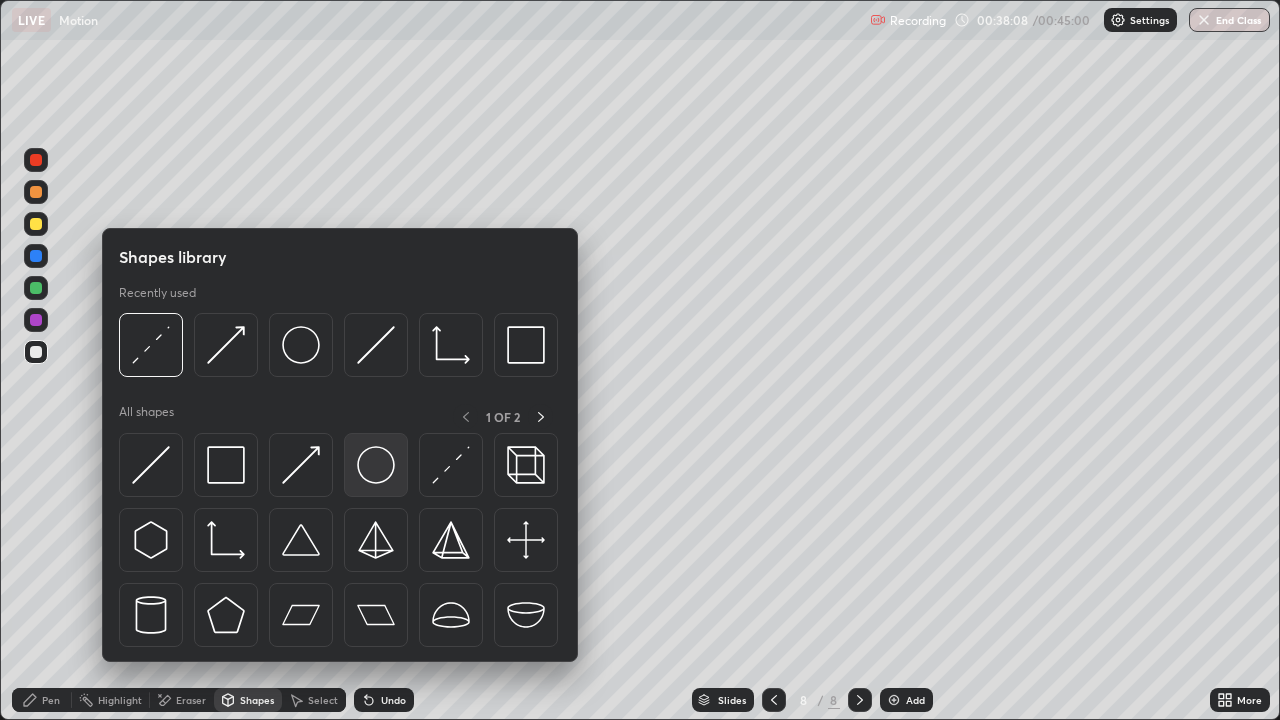 click at bounding box center (376, 465) 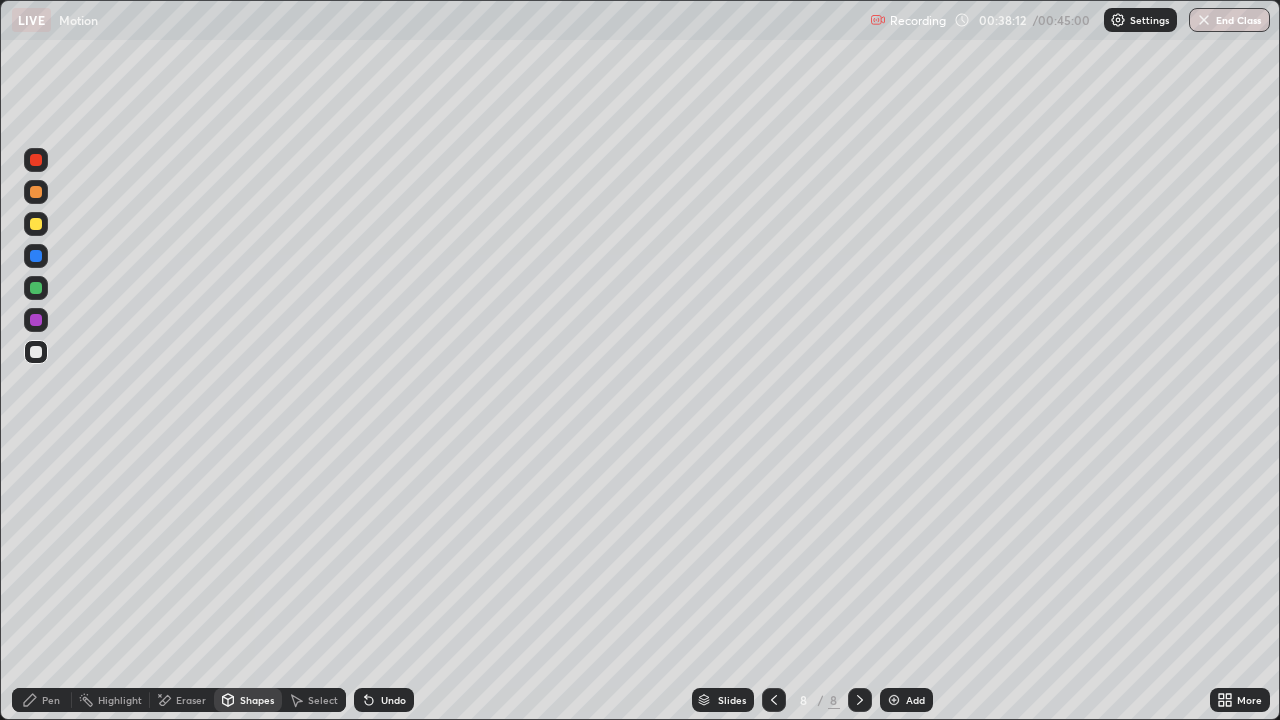 click on "Pen" at bounding box center [51, 700] 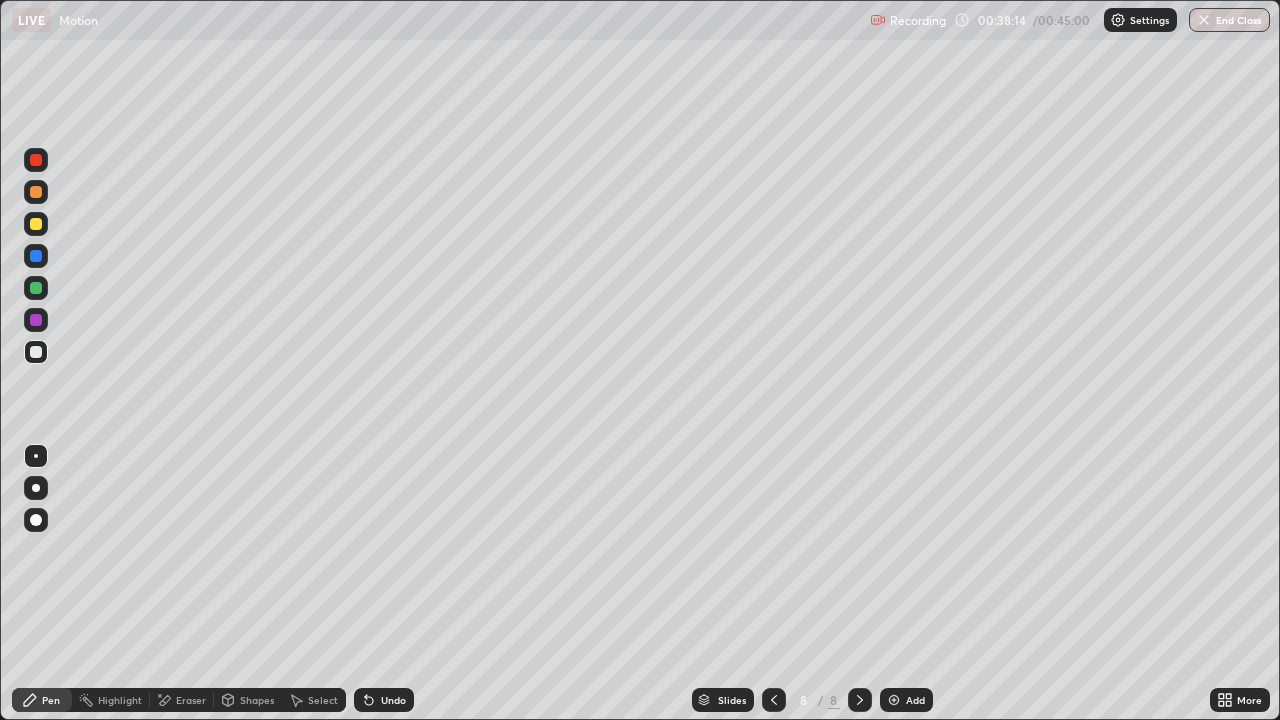 click at bounding box center (36, 256) 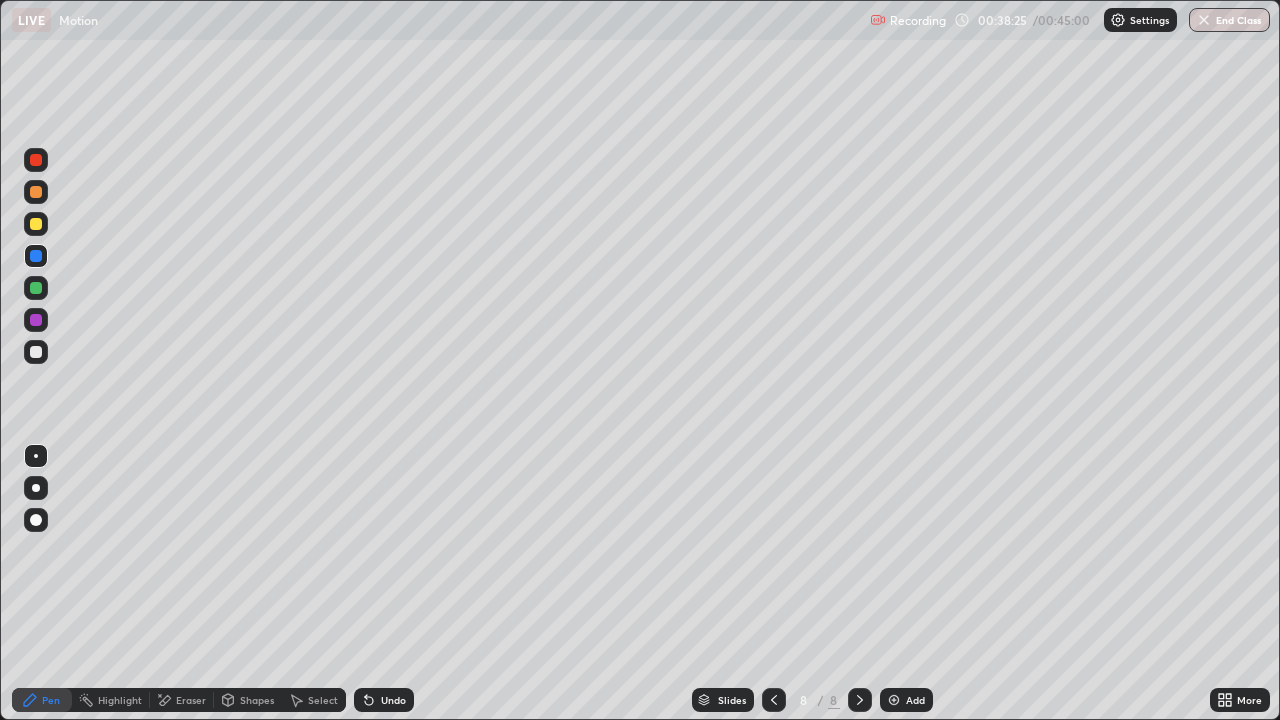 click at bounding box center (36, 352) 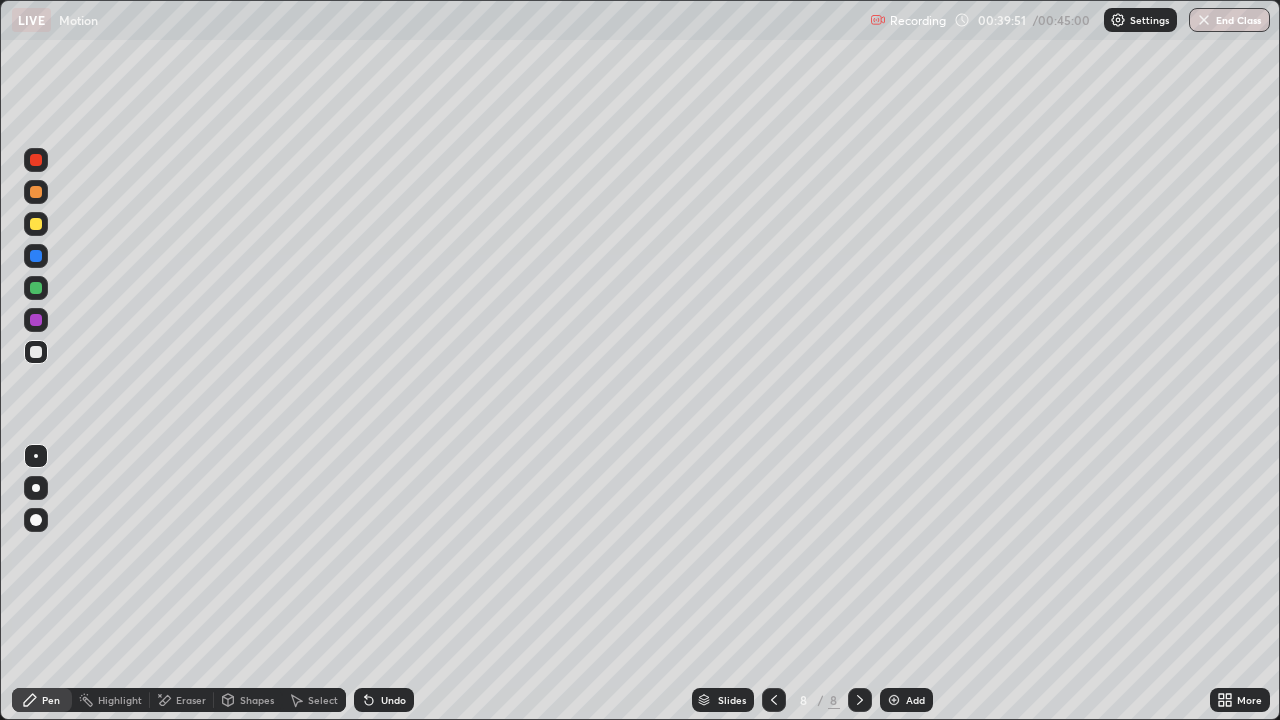 click at bounding box center [36, 352] 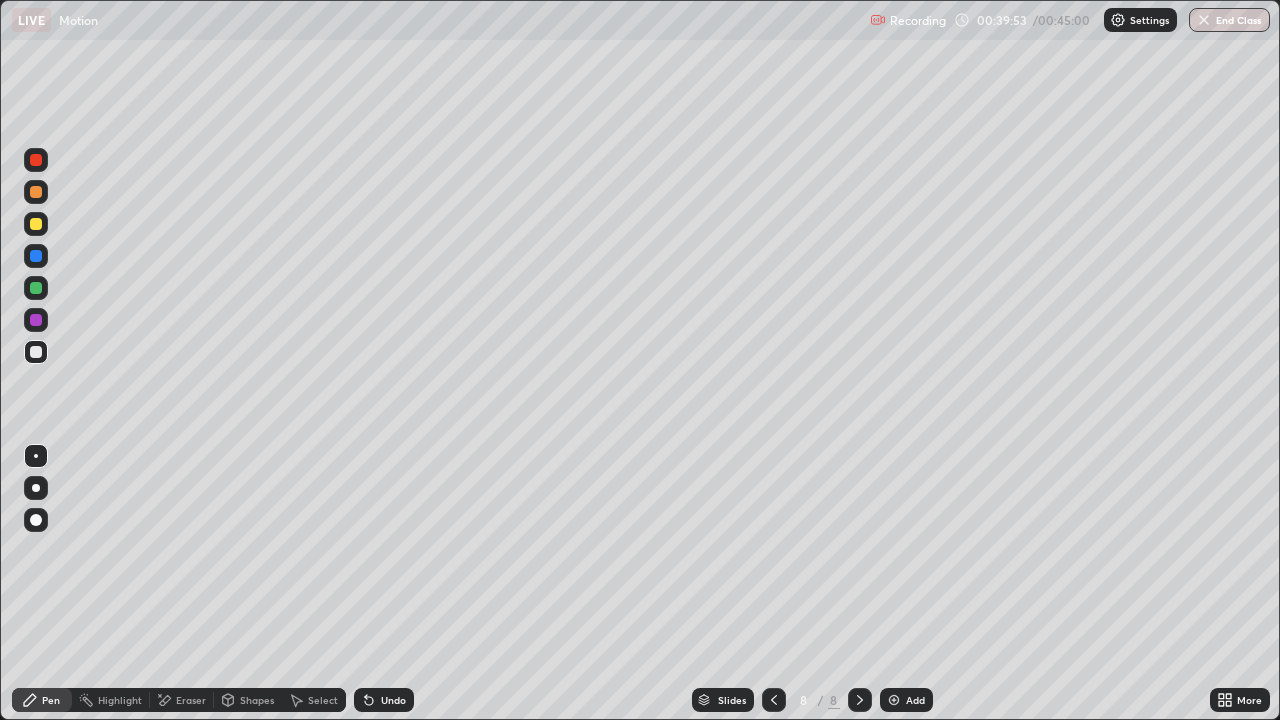 click at bounding box center [36, 256] 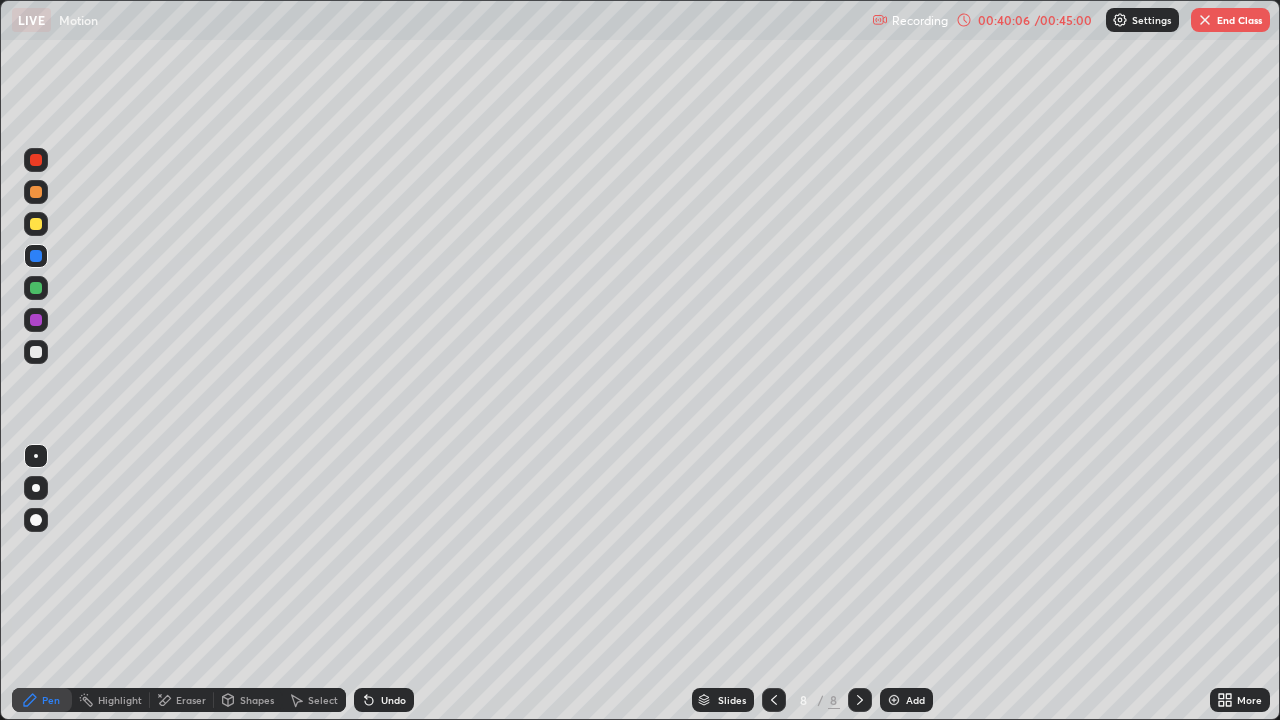 click at bounding box center [36, 320] 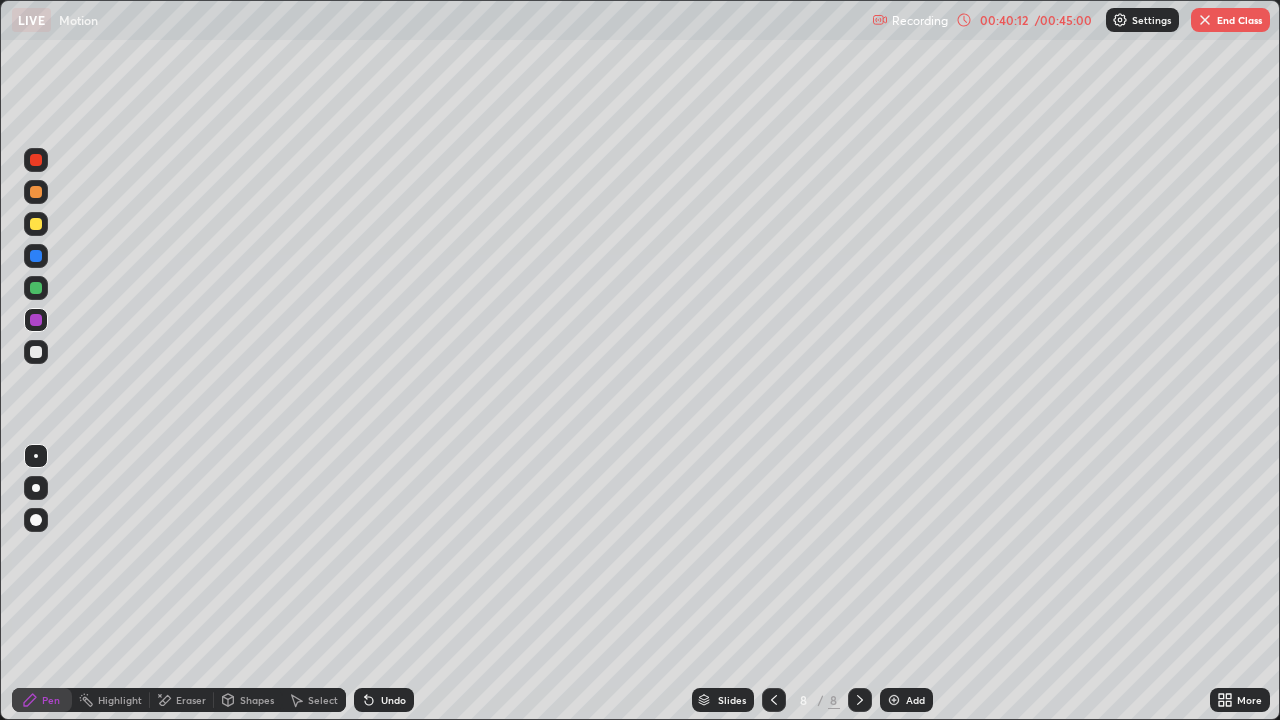 click on "Shapes" at bounding box center [248, 700] 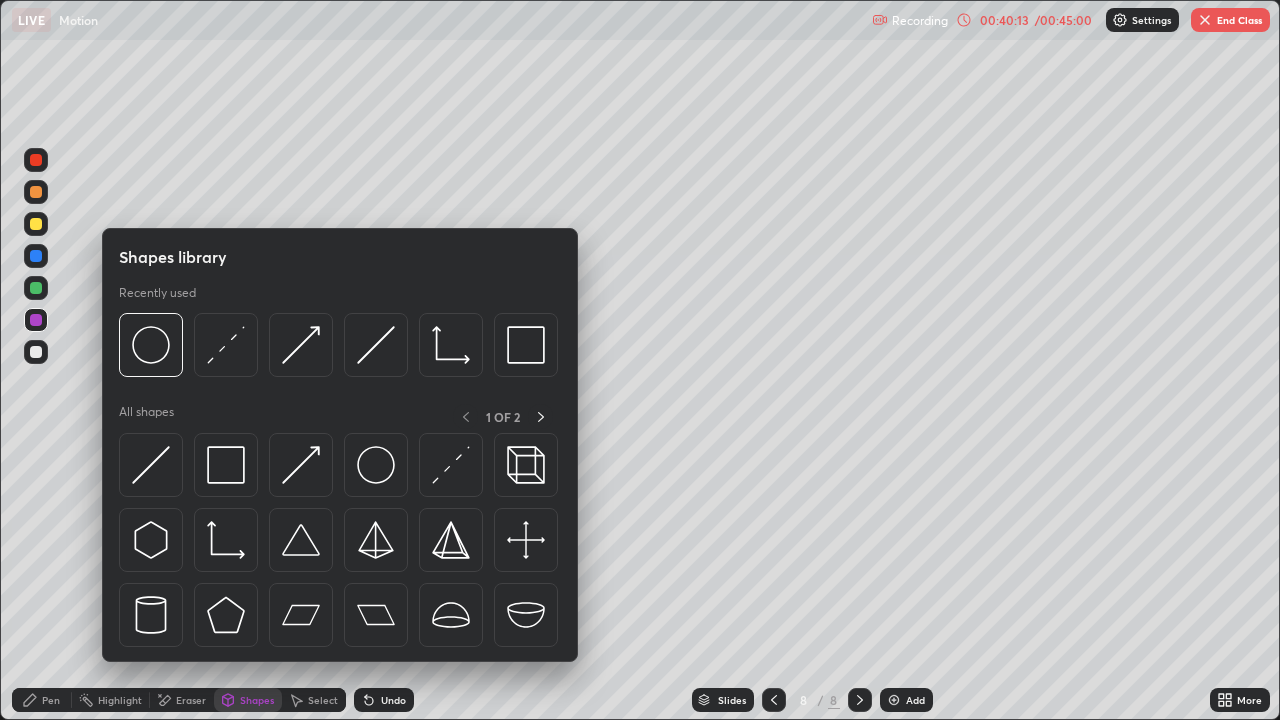 click at bounding box center (301, 465) 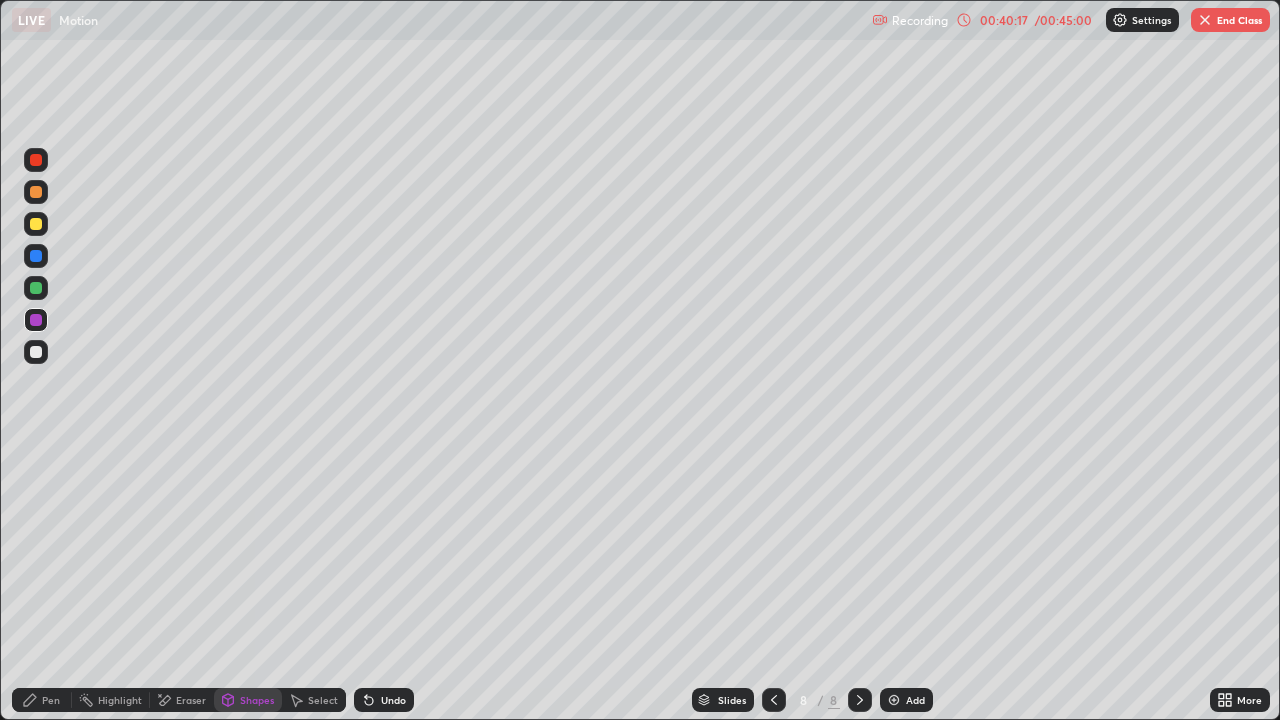 click 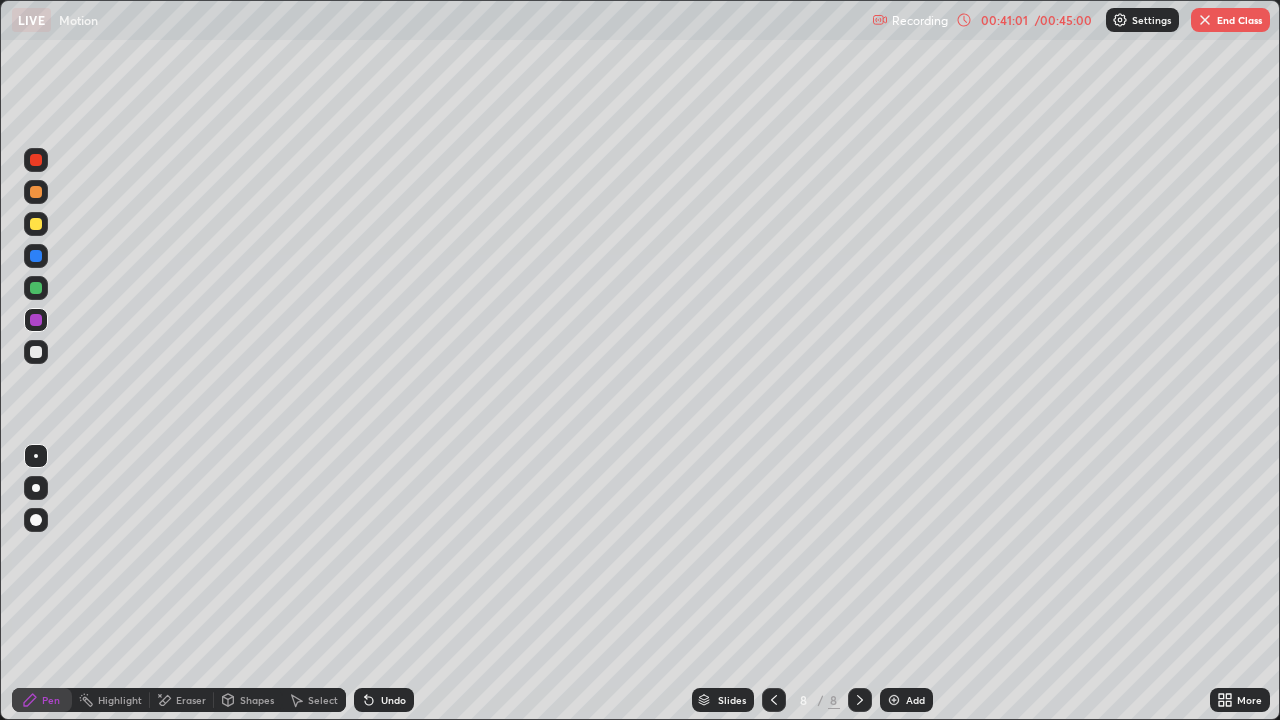 click at bounding box center (36, 352) 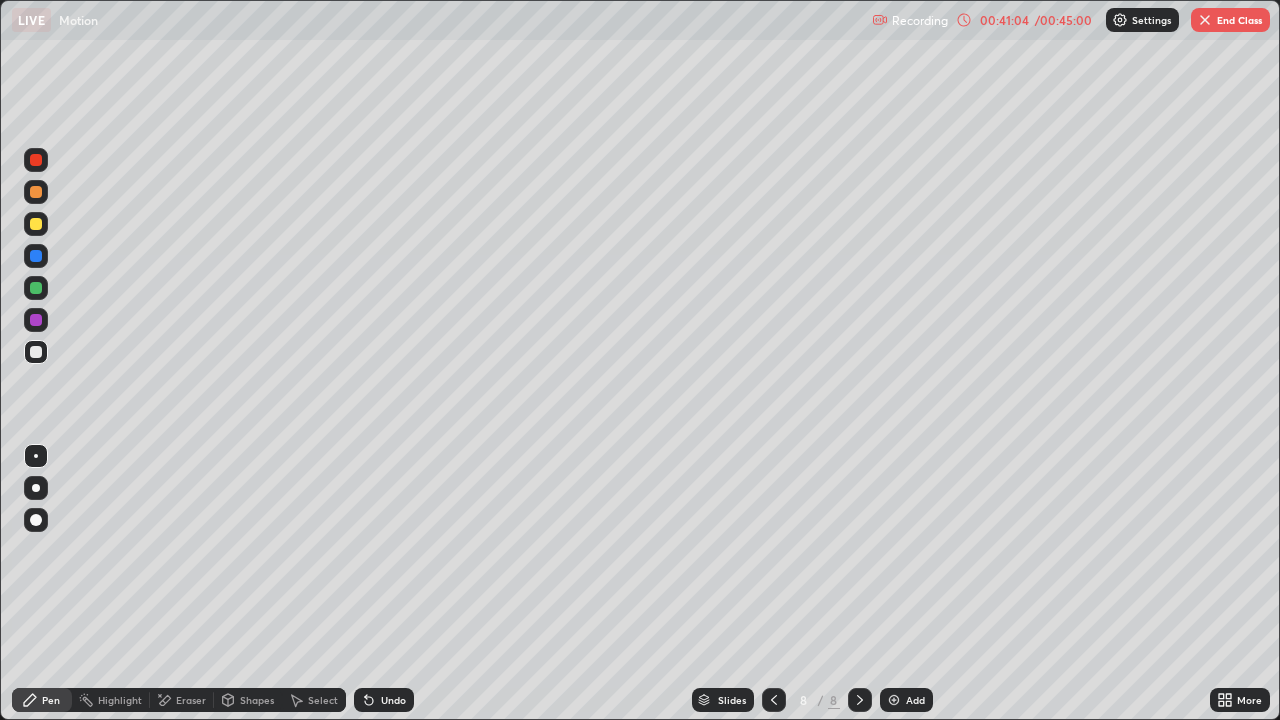 click on "Undo" at bounding box center [393, 700] 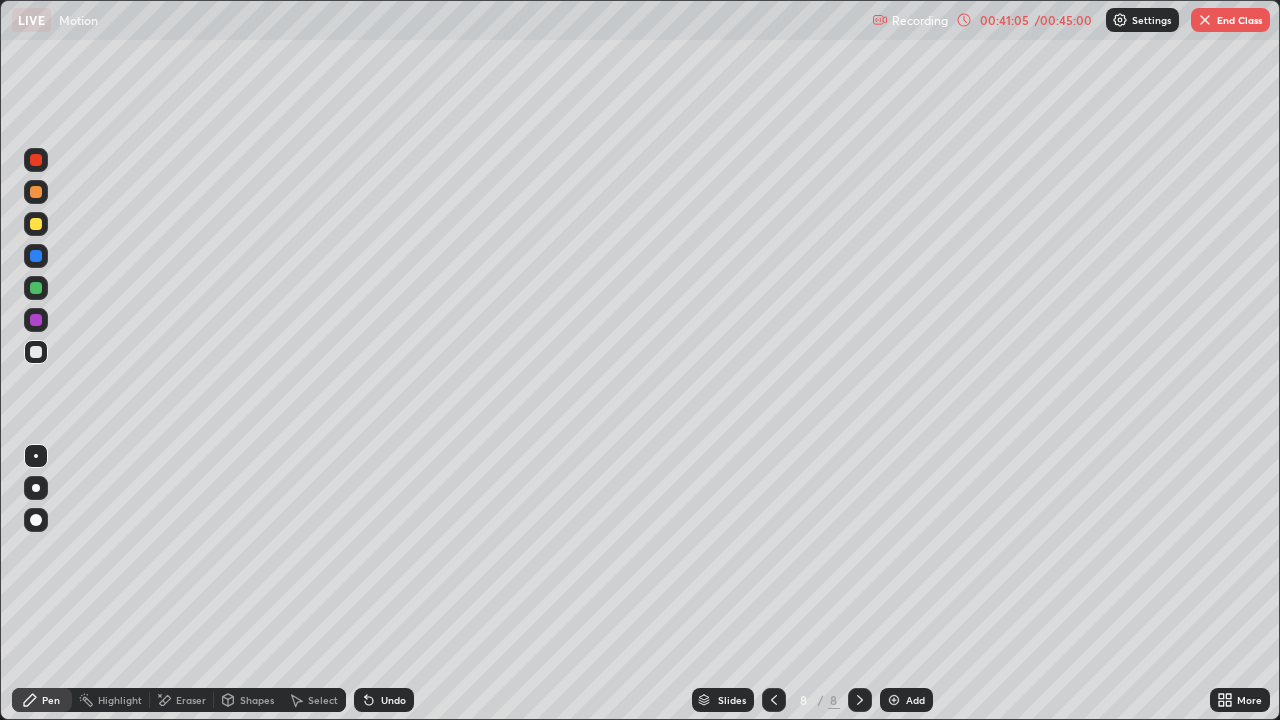 click on "Undo" at bounding box center (384, 700) 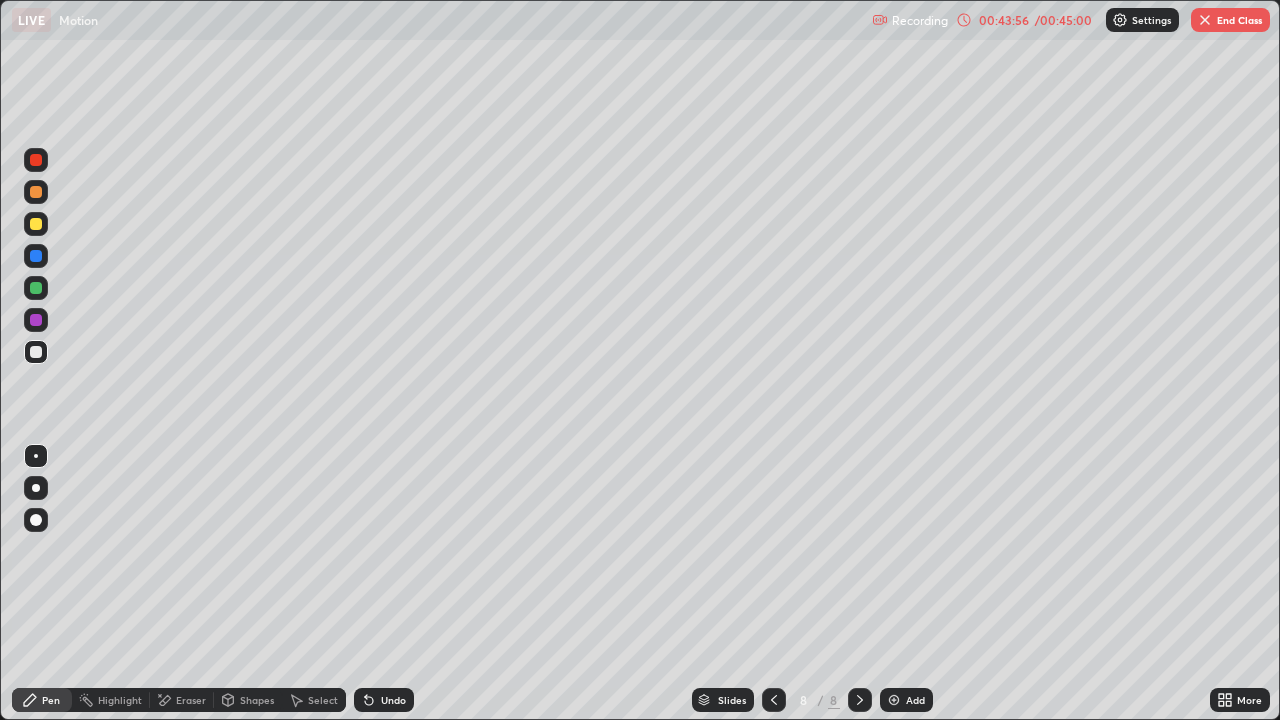click at bounding box center (36, 320) 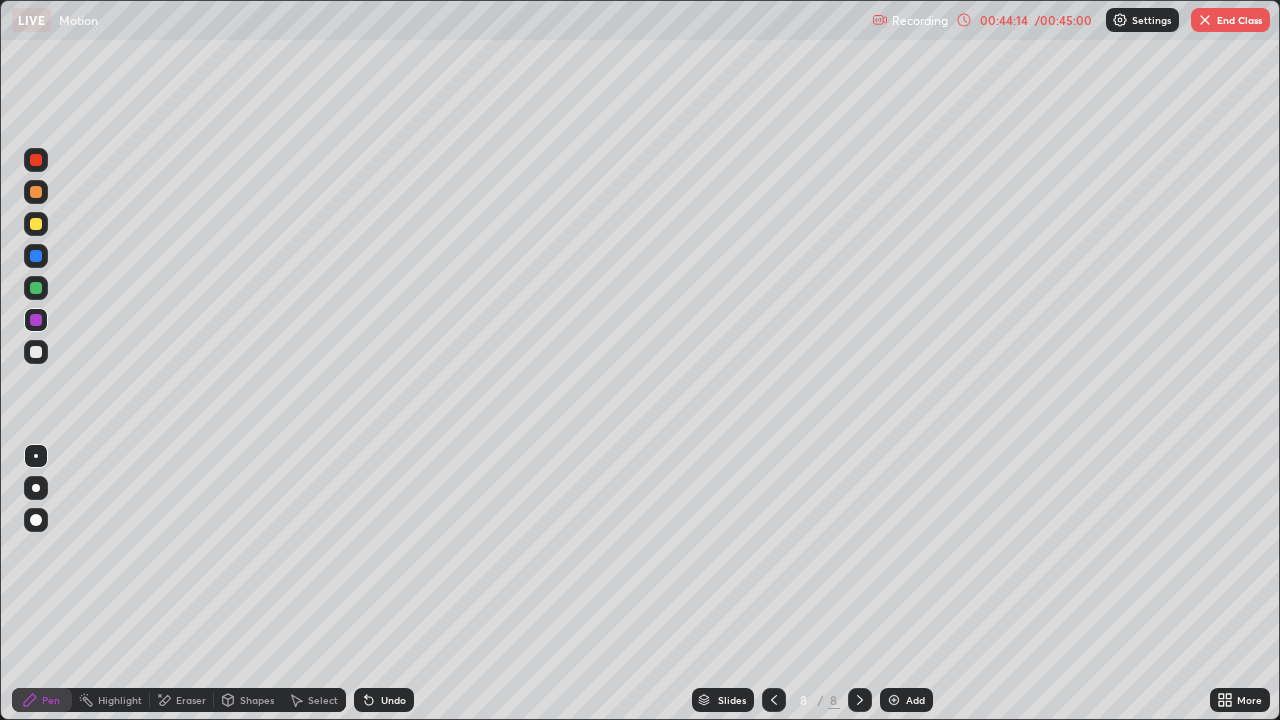 click at bounding box center [36, 352] 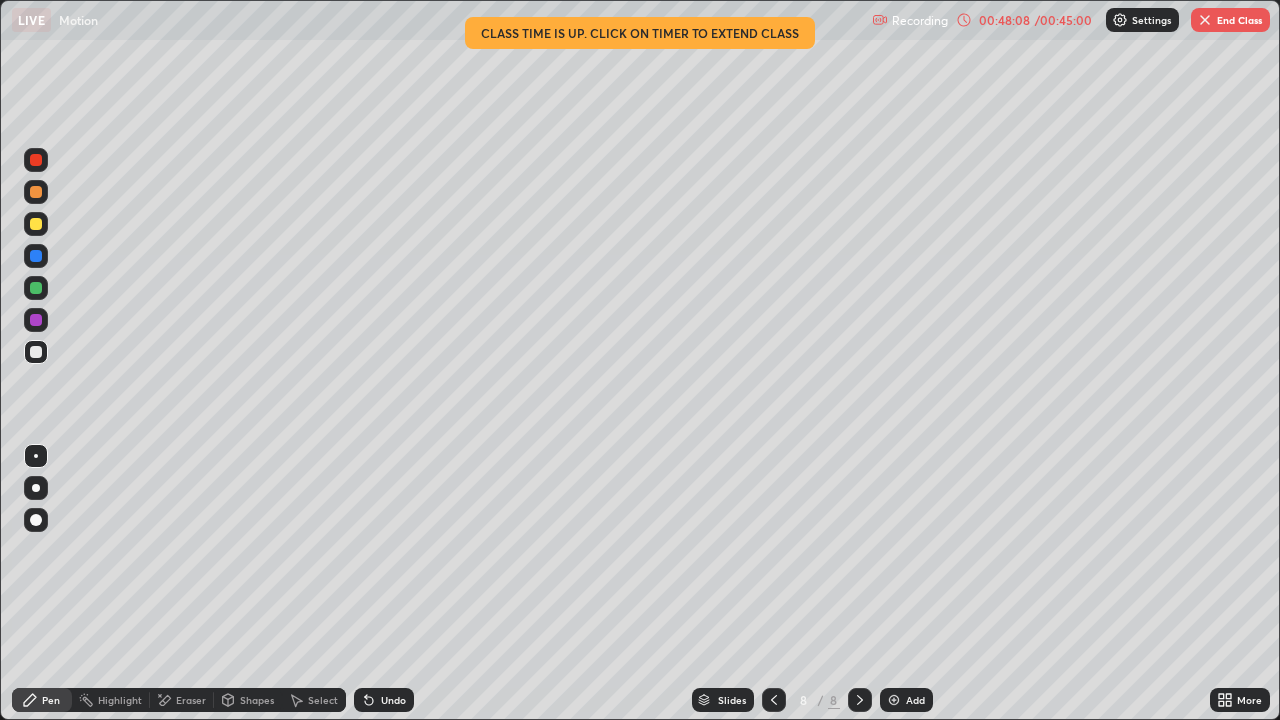 click on "Undo" at bounding box center [393, 700] 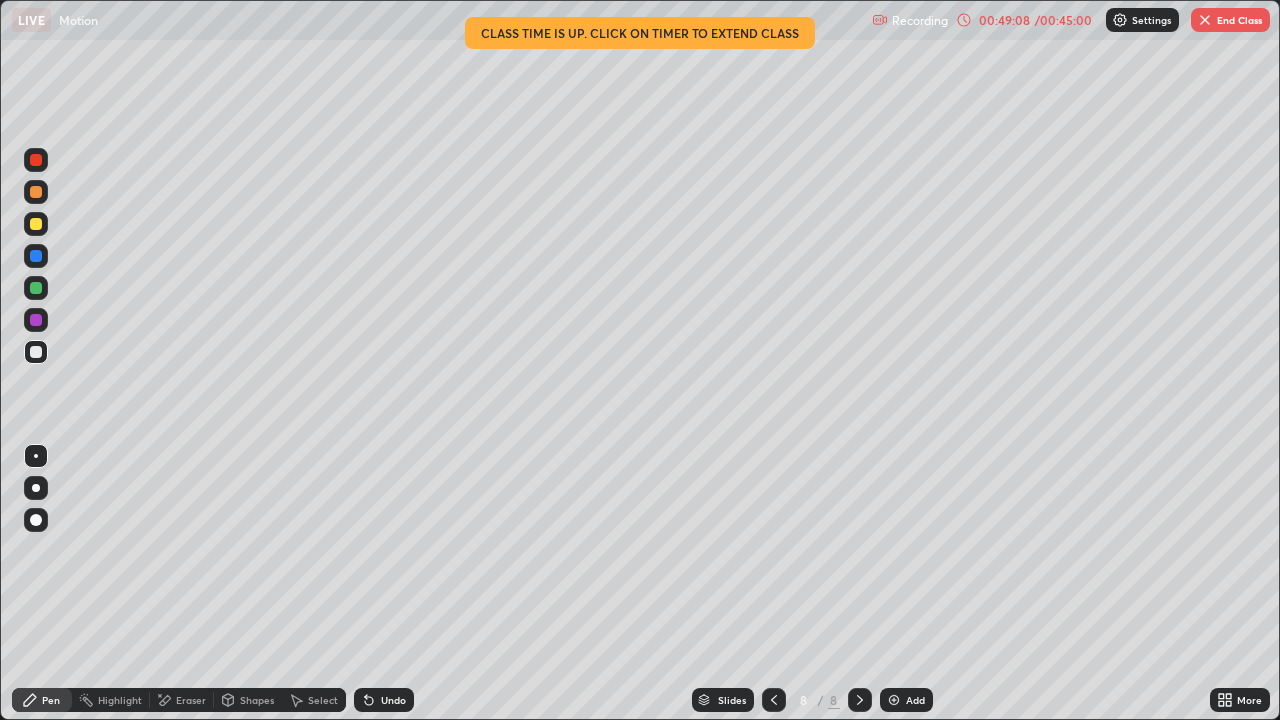 click on "End Class" at bounding box center [1230, 20] 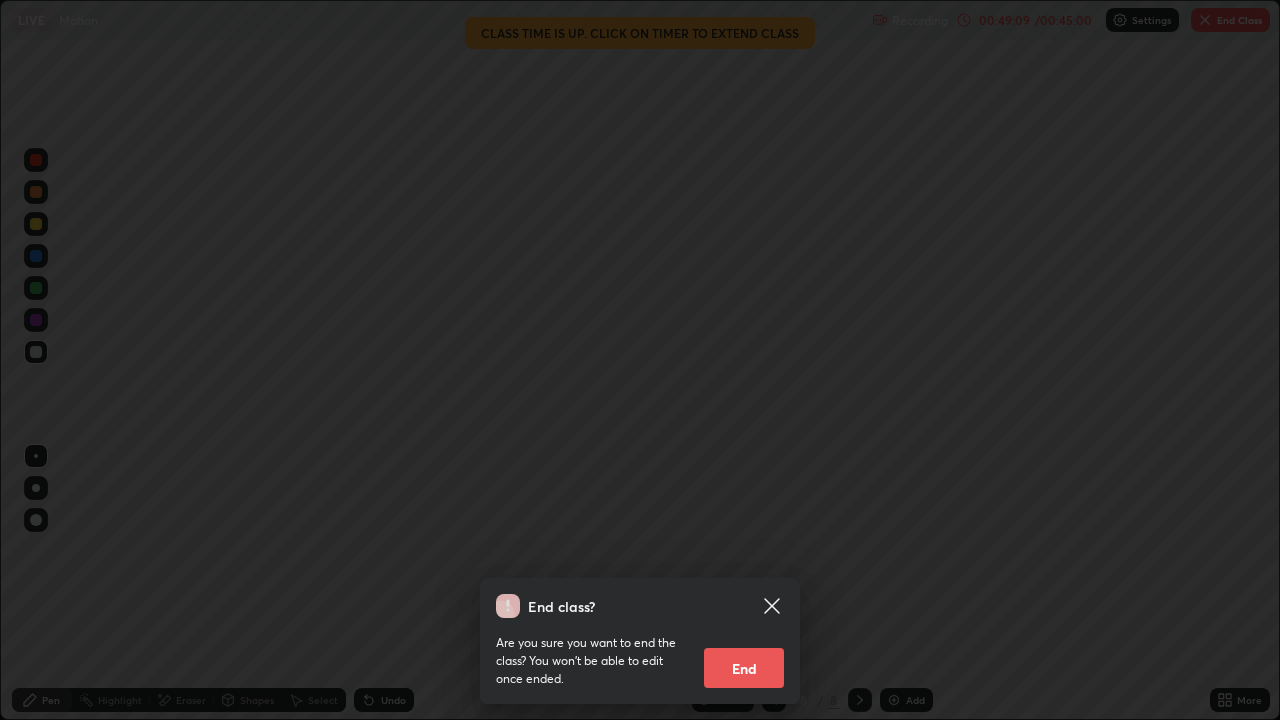 click on "End" at bounding box center (744, 668) 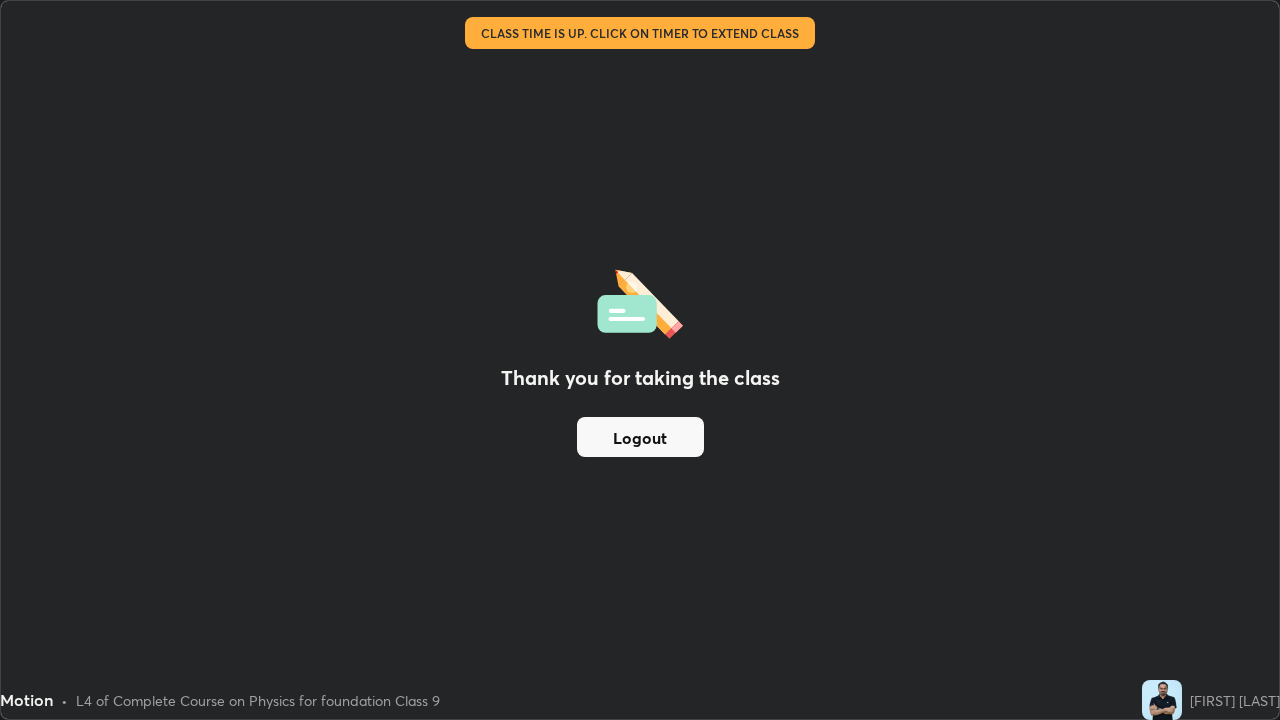 click on "Thank you for taking the class Logout" at bounding box center (640, 360) 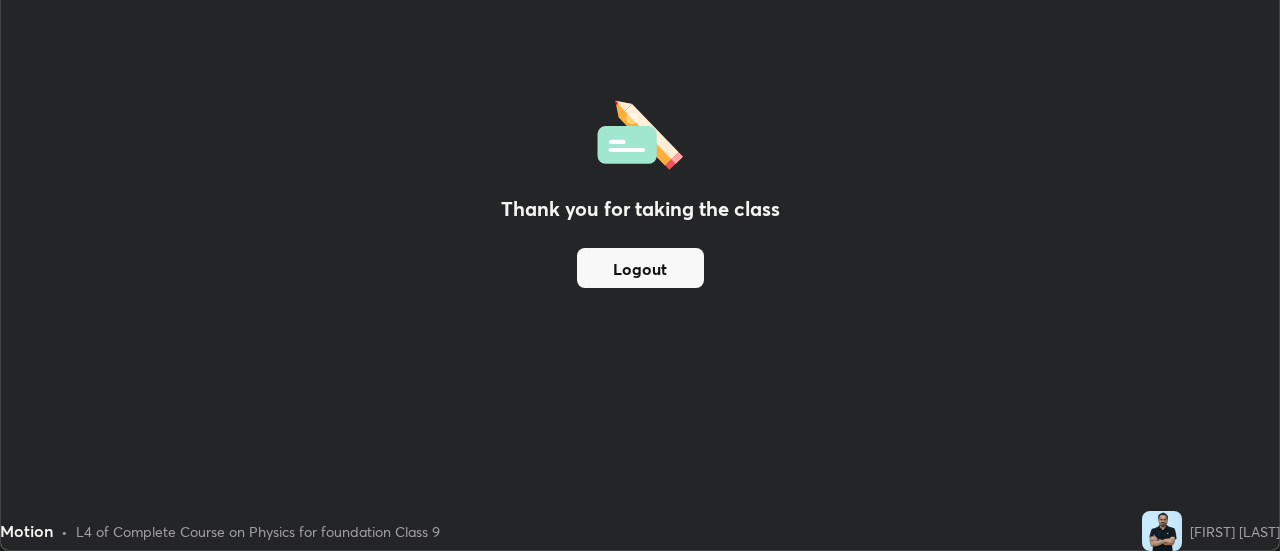 scroll, scrollTop: 551, scrollLeft: 1280, axis: both 